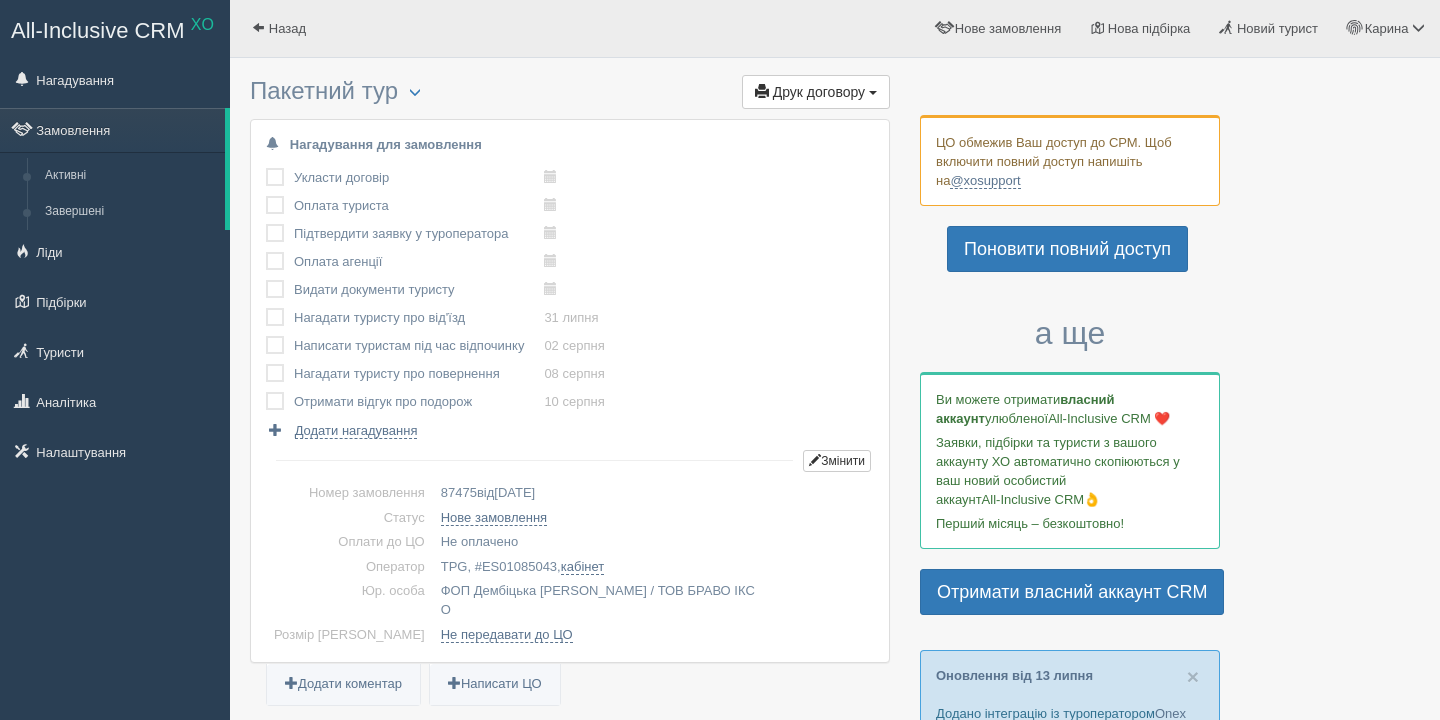 scroll, scrollTop: 0, scrollLeft: 0, axis: both 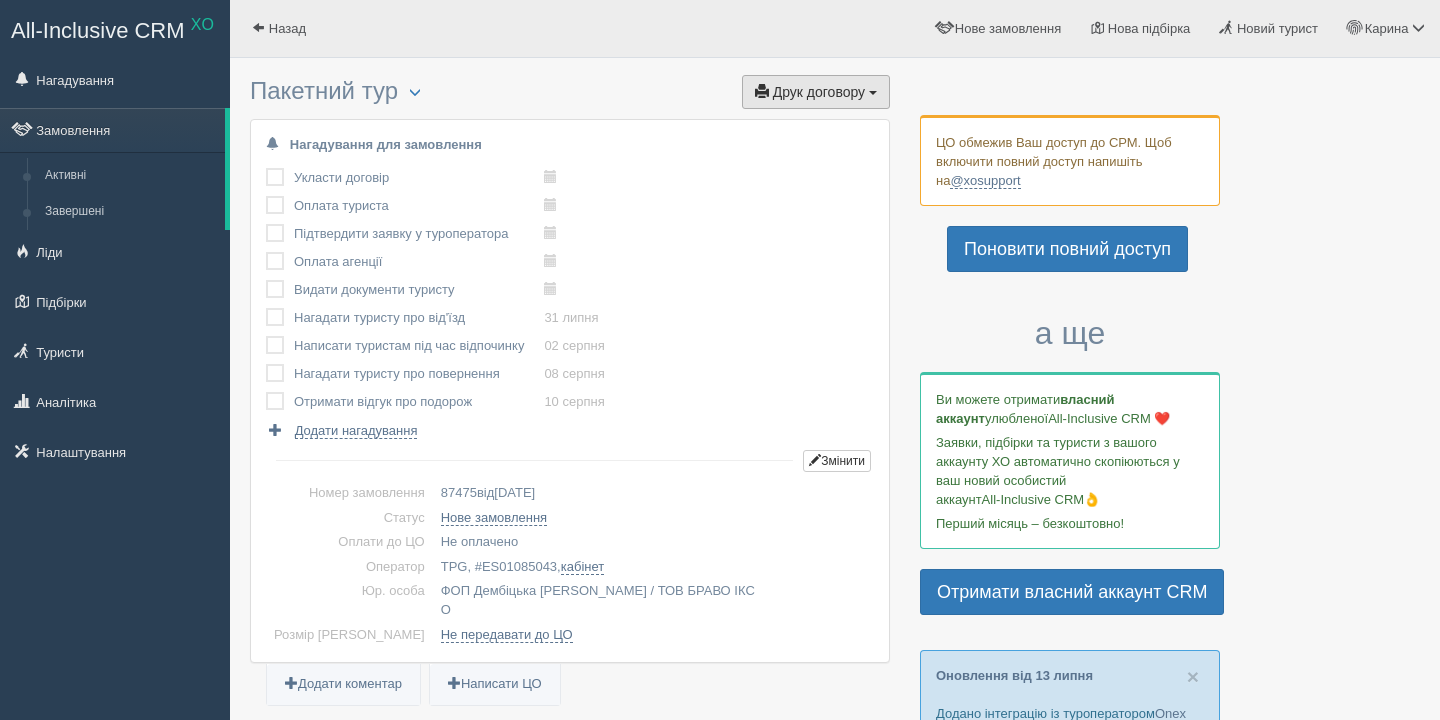 click on "Друк договору
Друк" at bounding box center [816, 92] 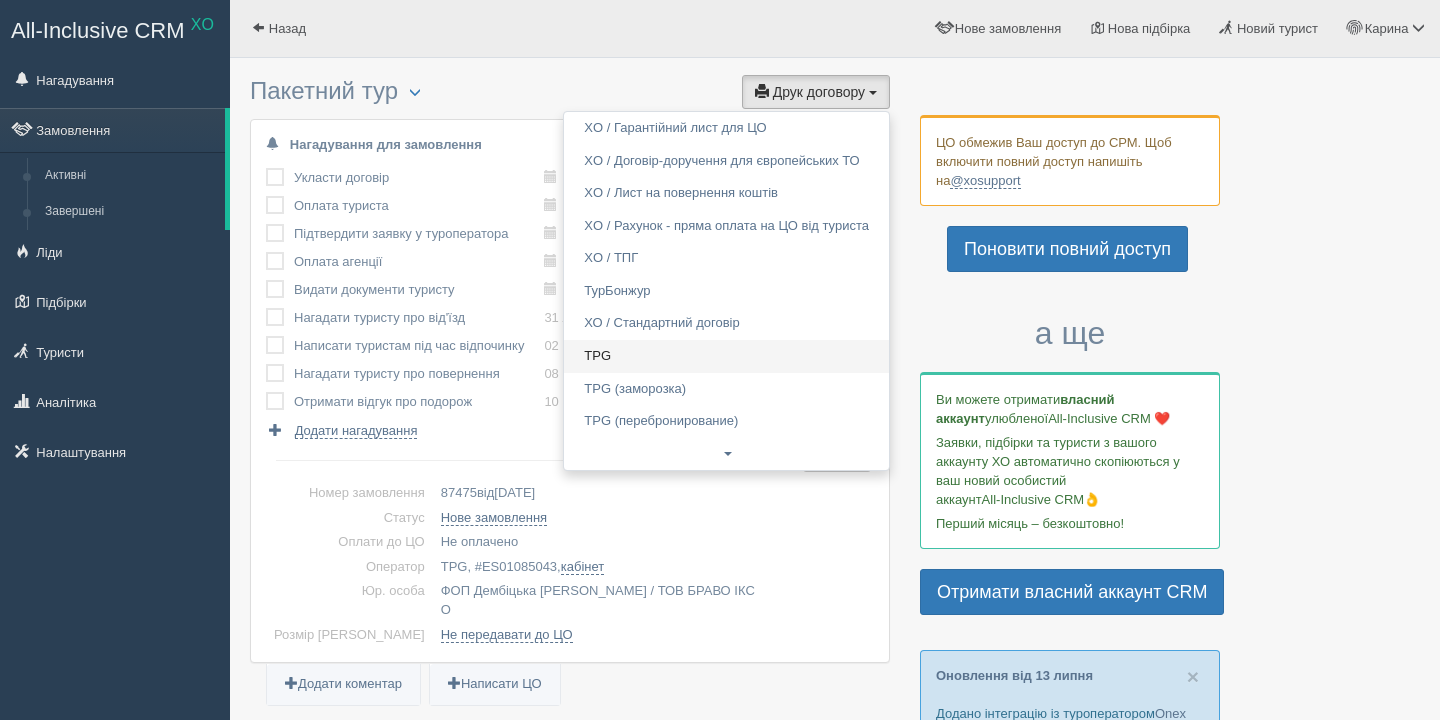 click on "TPG" at bounding box center [726, 356] 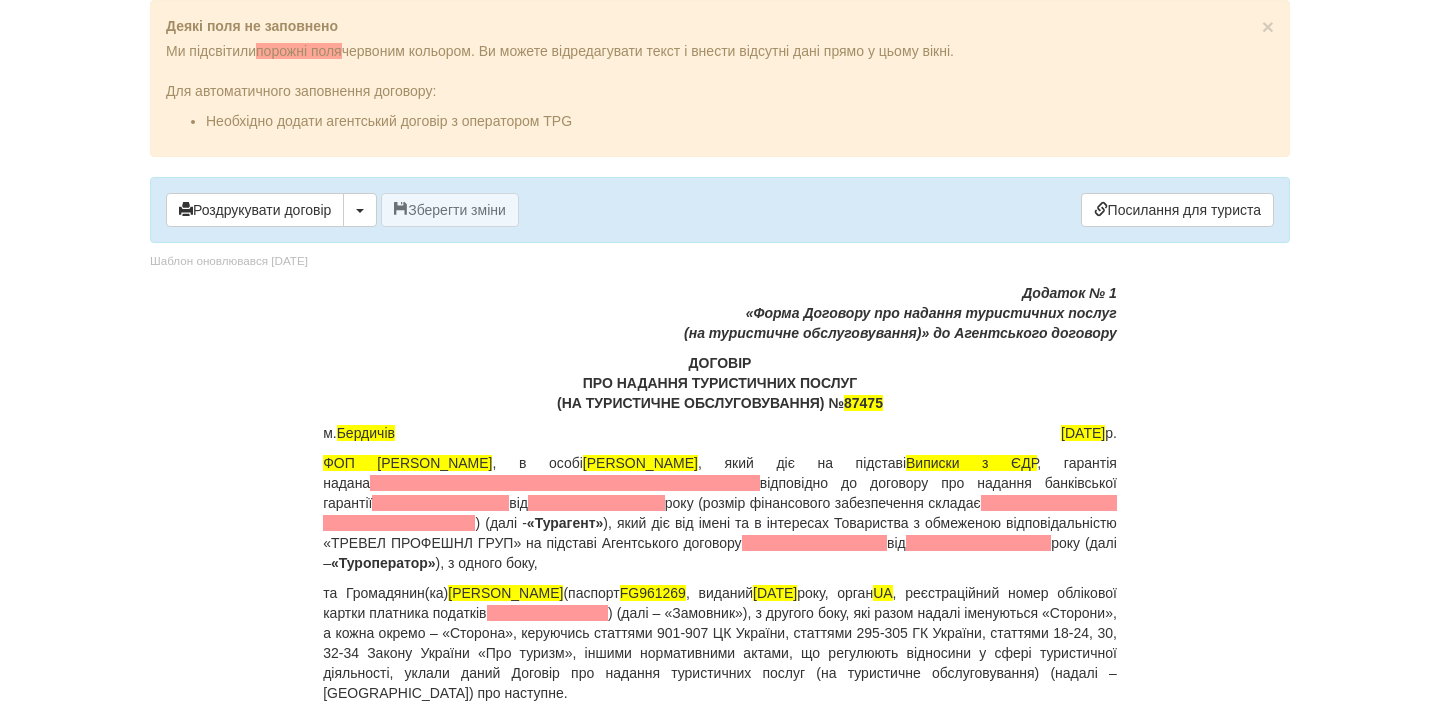 scroll, scrollTop: 0, scrollLeft: 0, axis: both 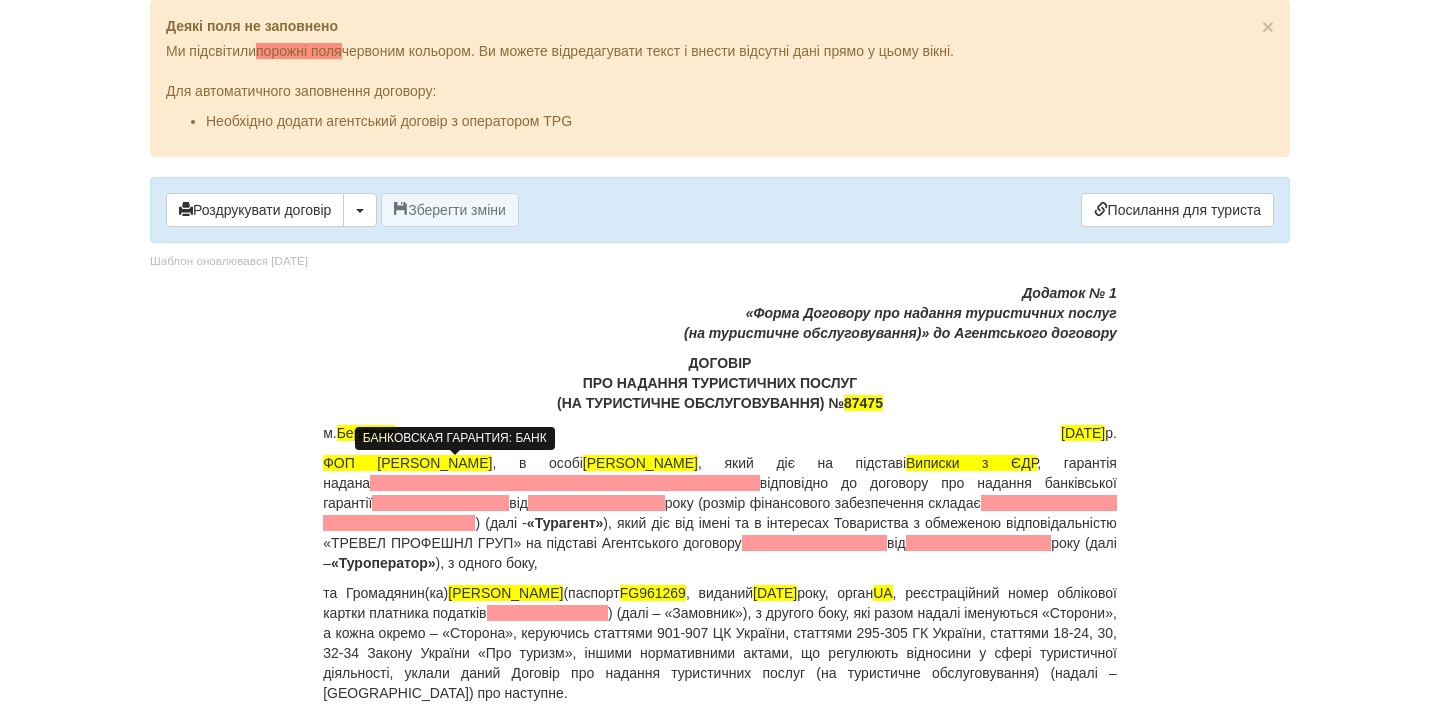 click at bounding box center [565, 483] 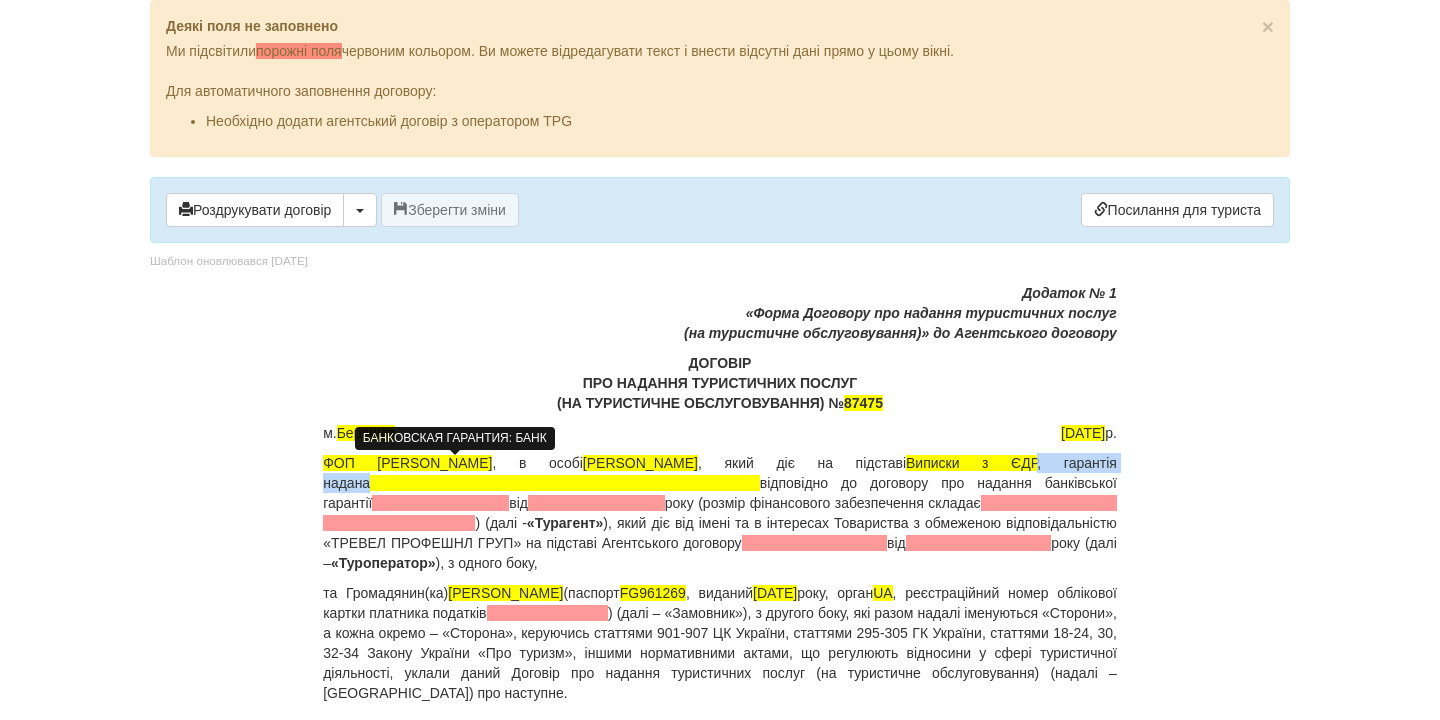 type 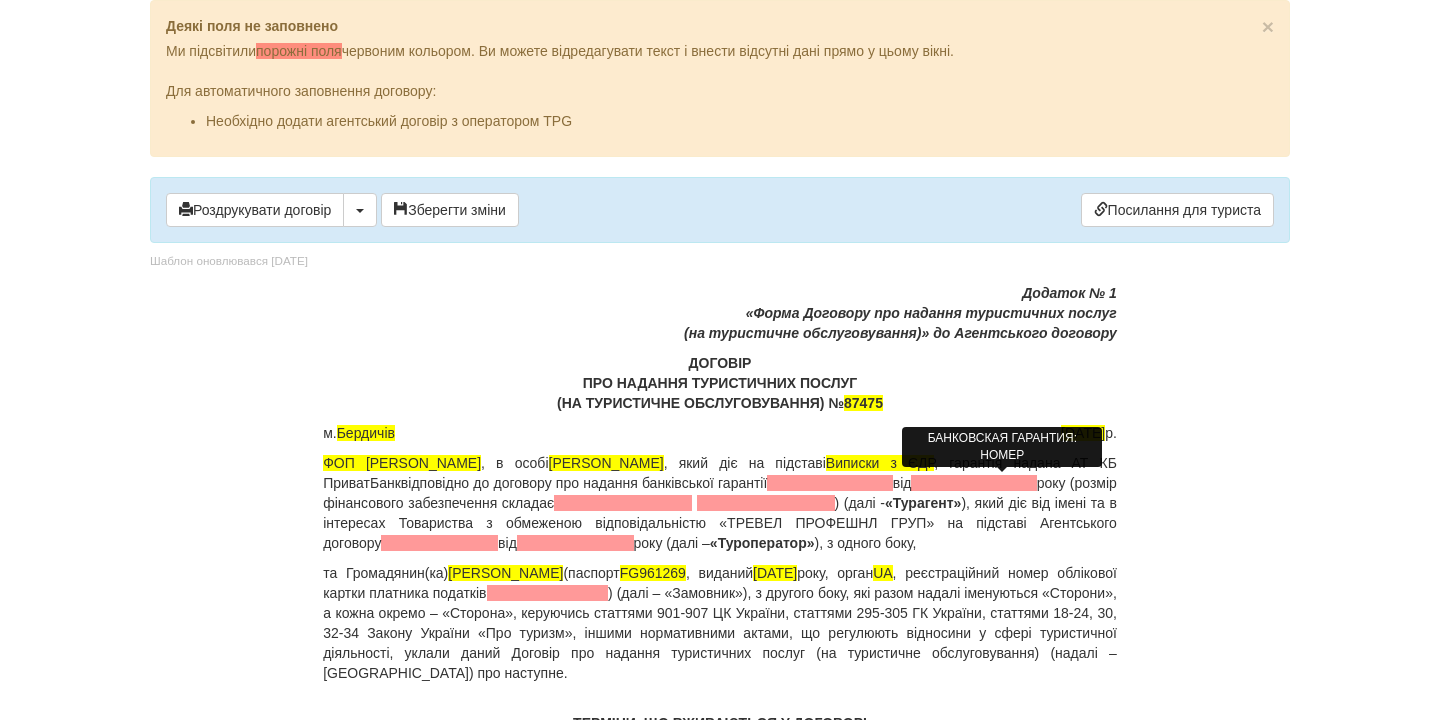 click at bounding box center (829, 483) 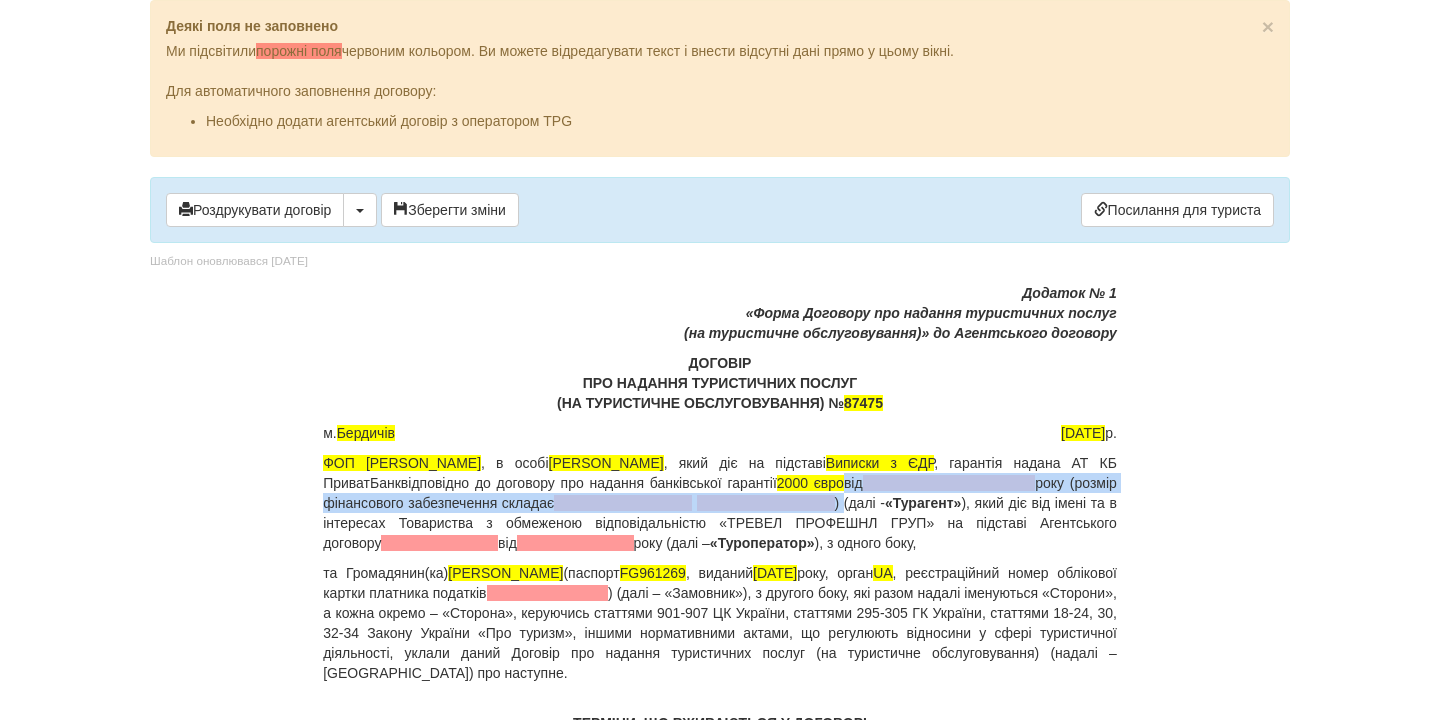 drag, startPoint x: 965, startPoint y: 483, endPoint x: 911, endPoint y: 504, distance: 57.939625 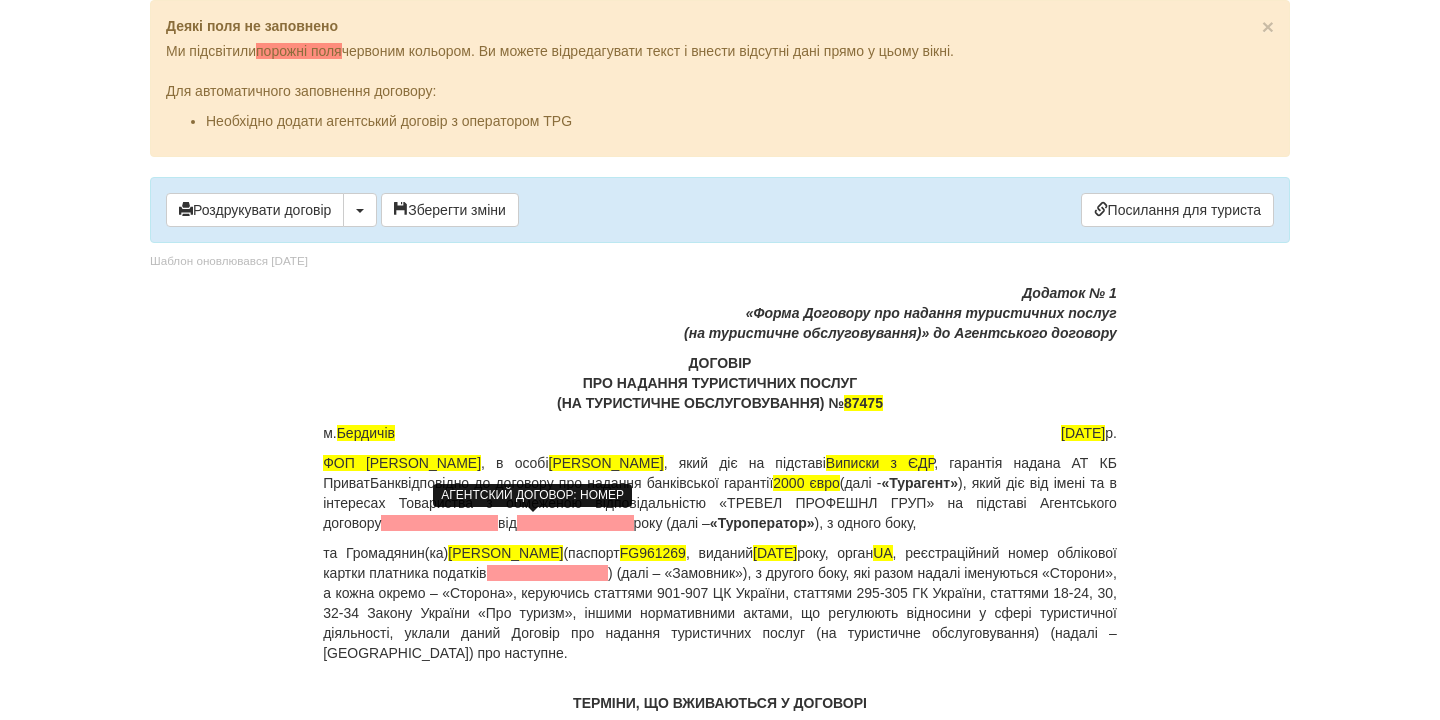 click at bounding box center (439, 523) 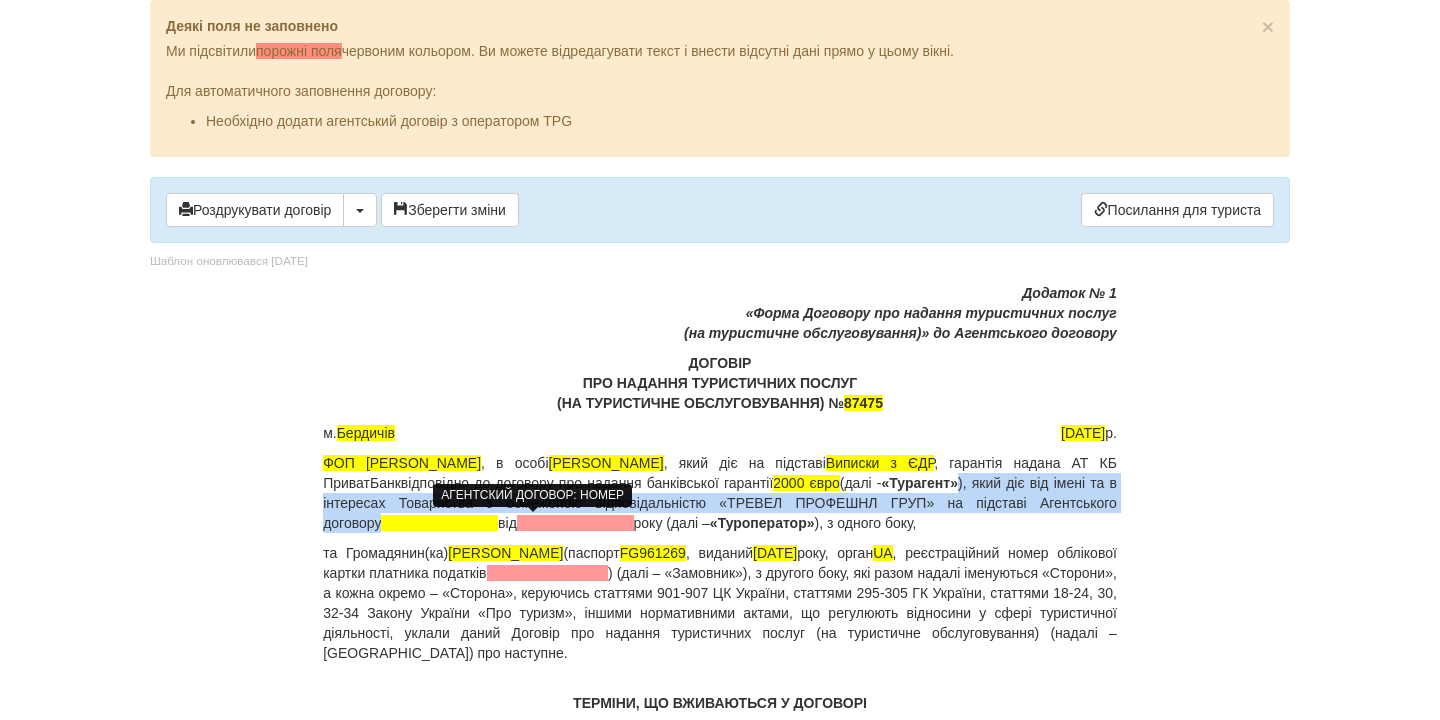 click at bounding box center [439, 523] 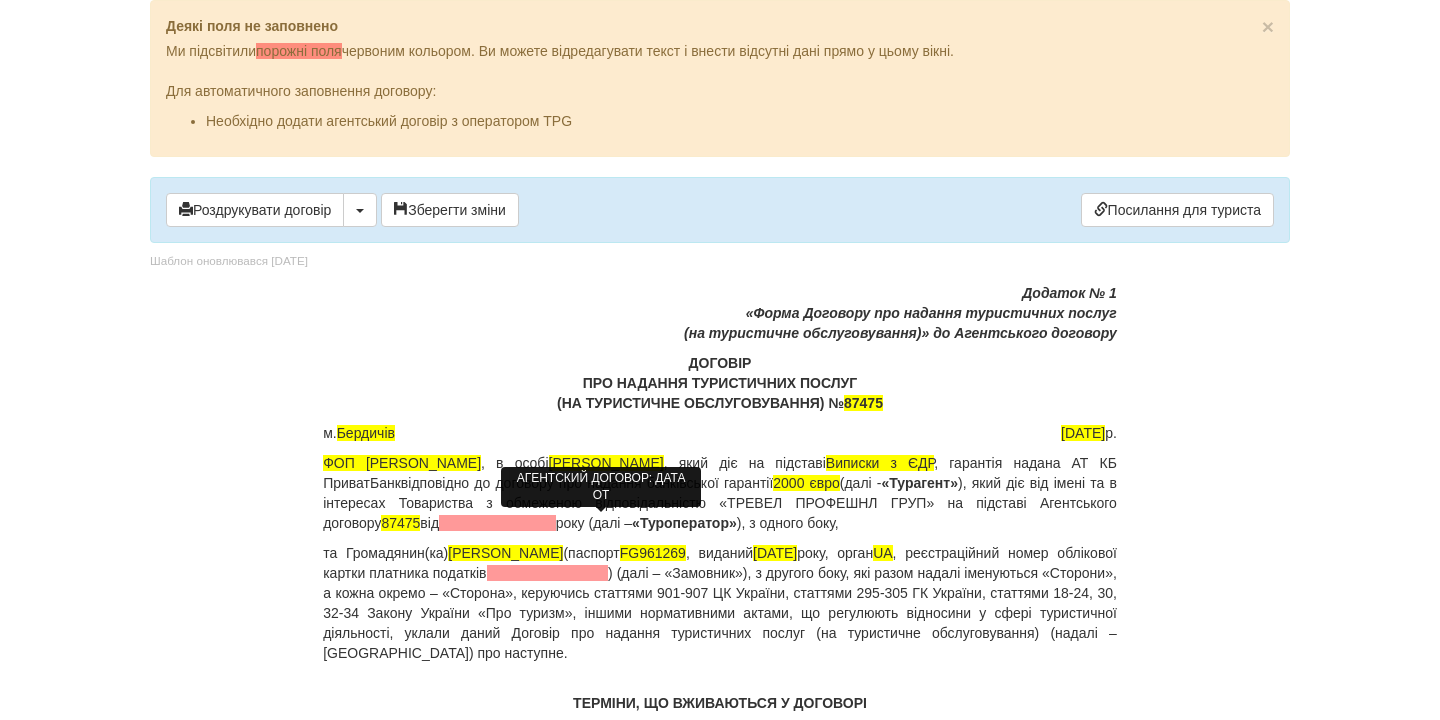 click at bounding box center [497, 523] 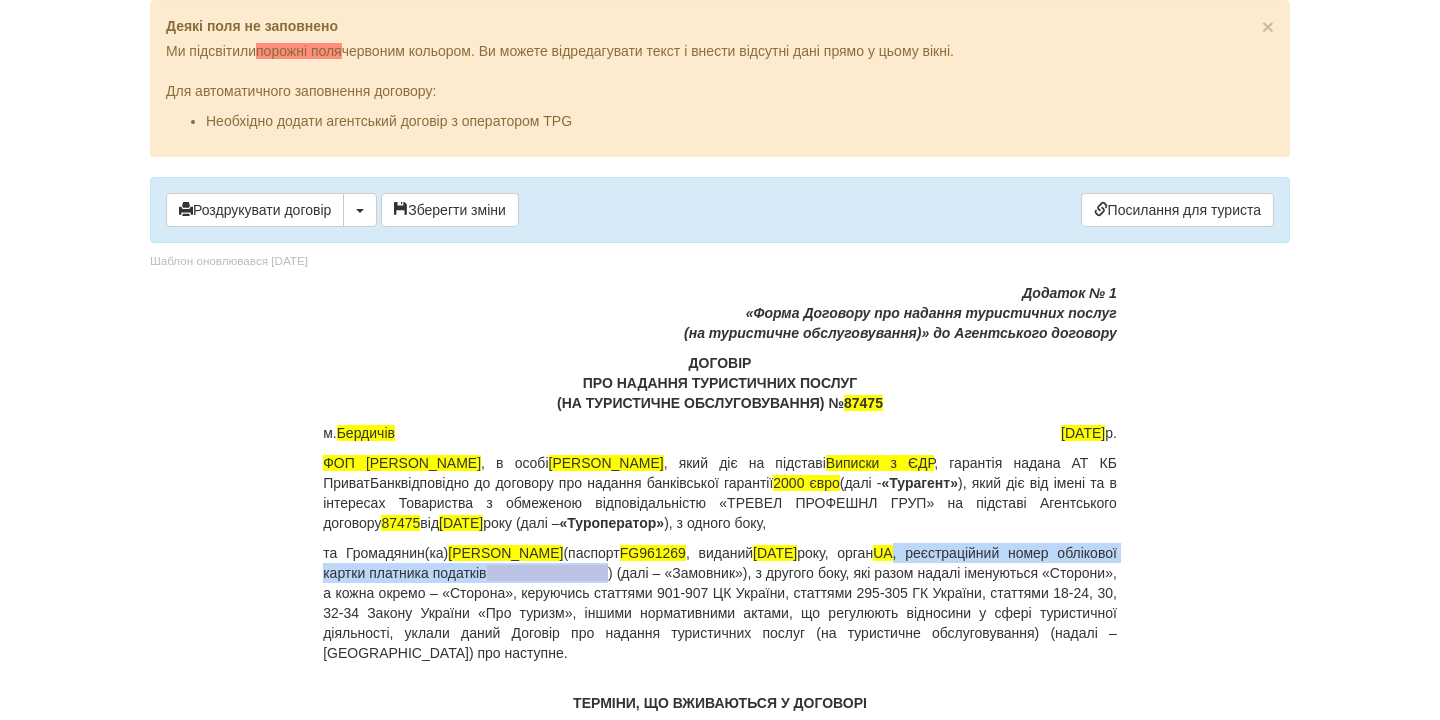 drag, startPoint x: 1007, startPoint y: 555, endPoint x: 741, endPoint y: 570, distance: 266.4226 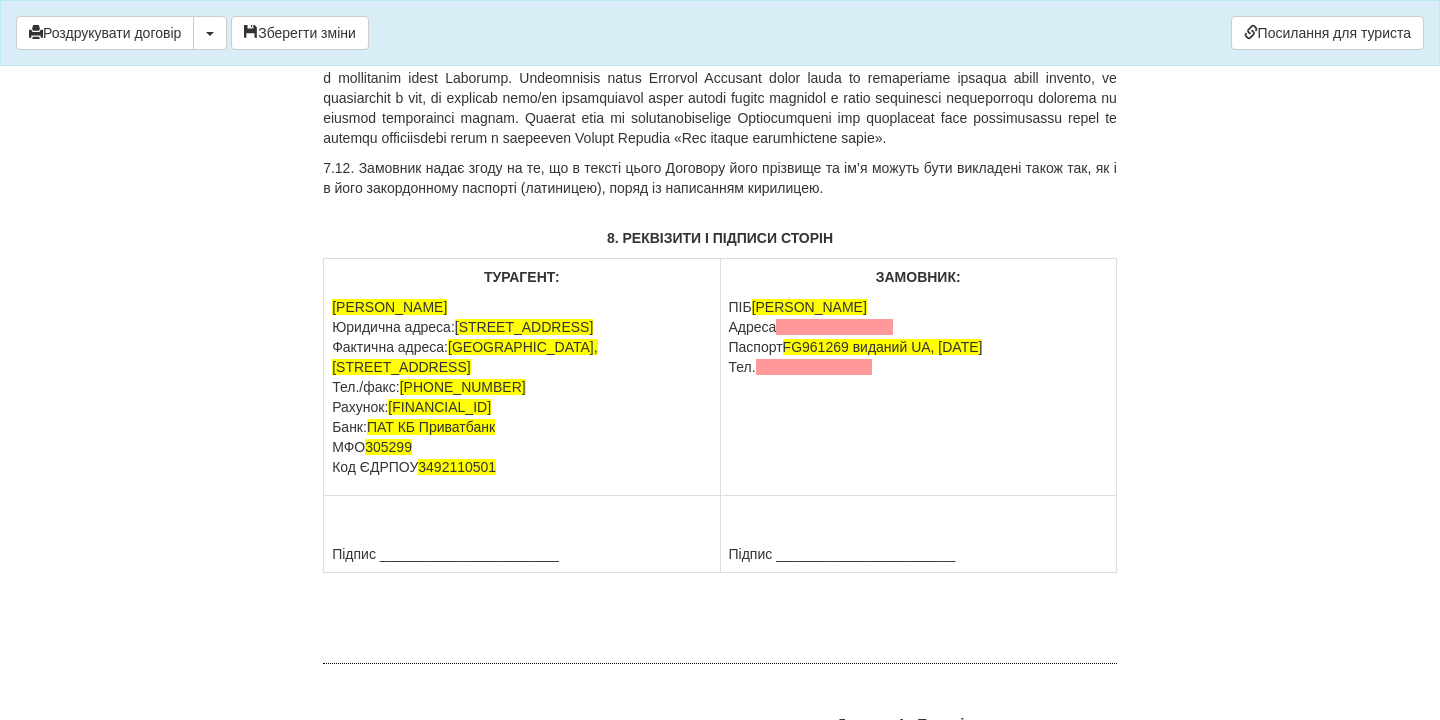 scroll, scrollTop: 14947, scrollLeft: 0, axis: vertical 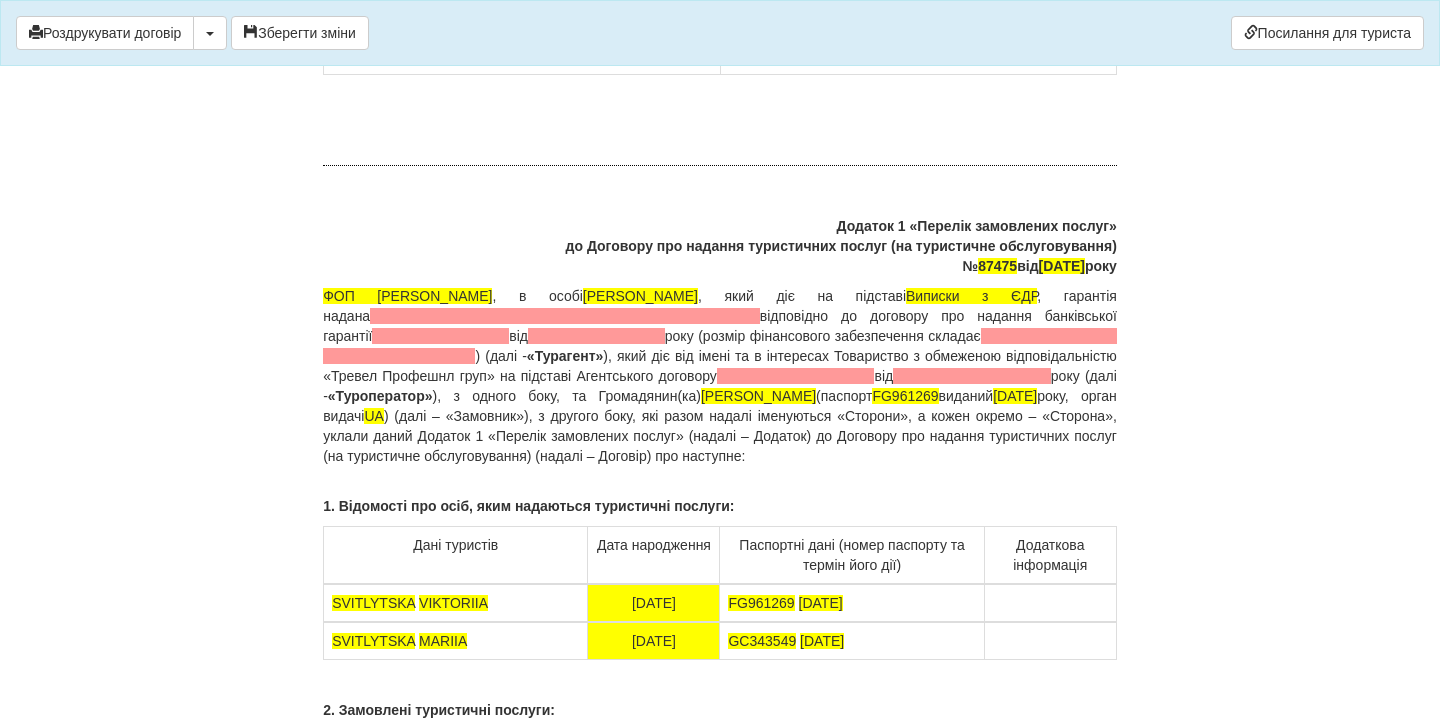 drag, startPoint x: 913, startPoint y: 351, endPoint x: 728, endPoint y: 351, distance: 185 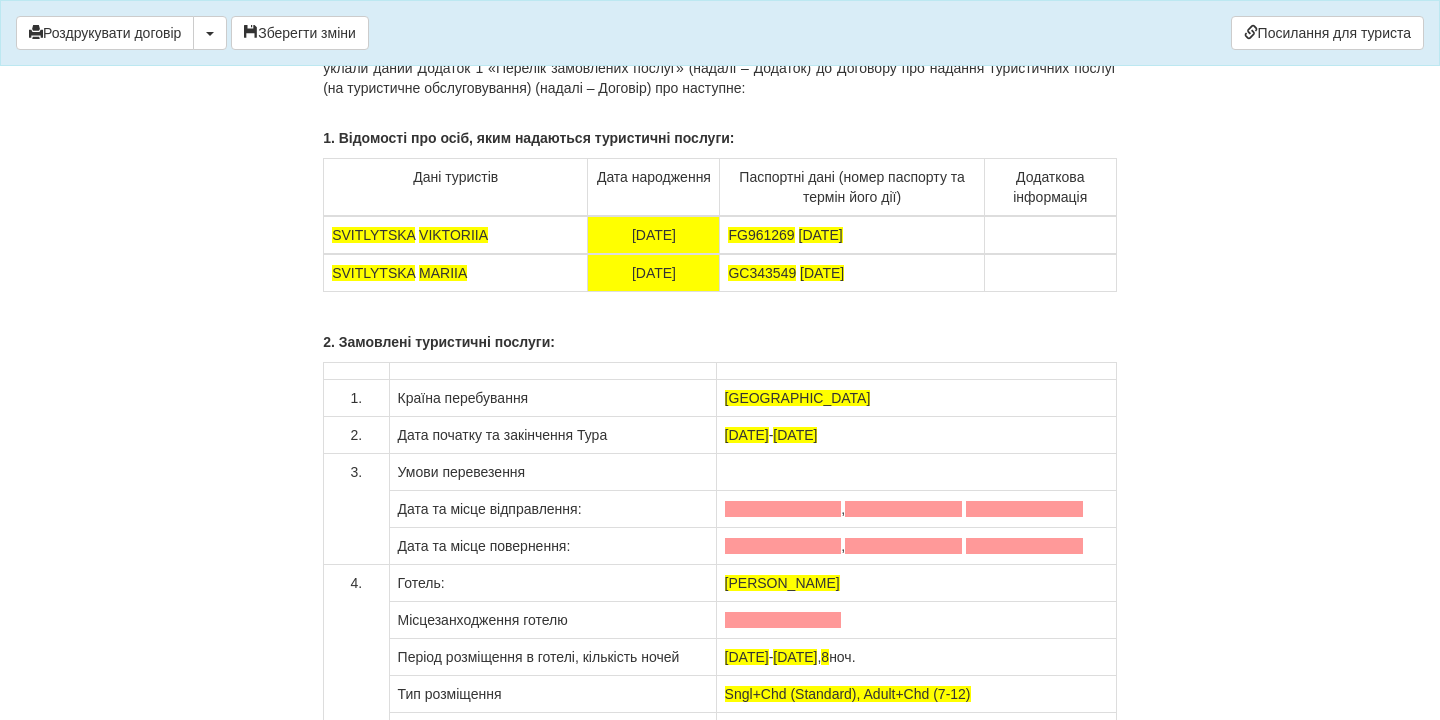 scroll, scrollTop: 15324, scrollLeft: 0, axis: vertical 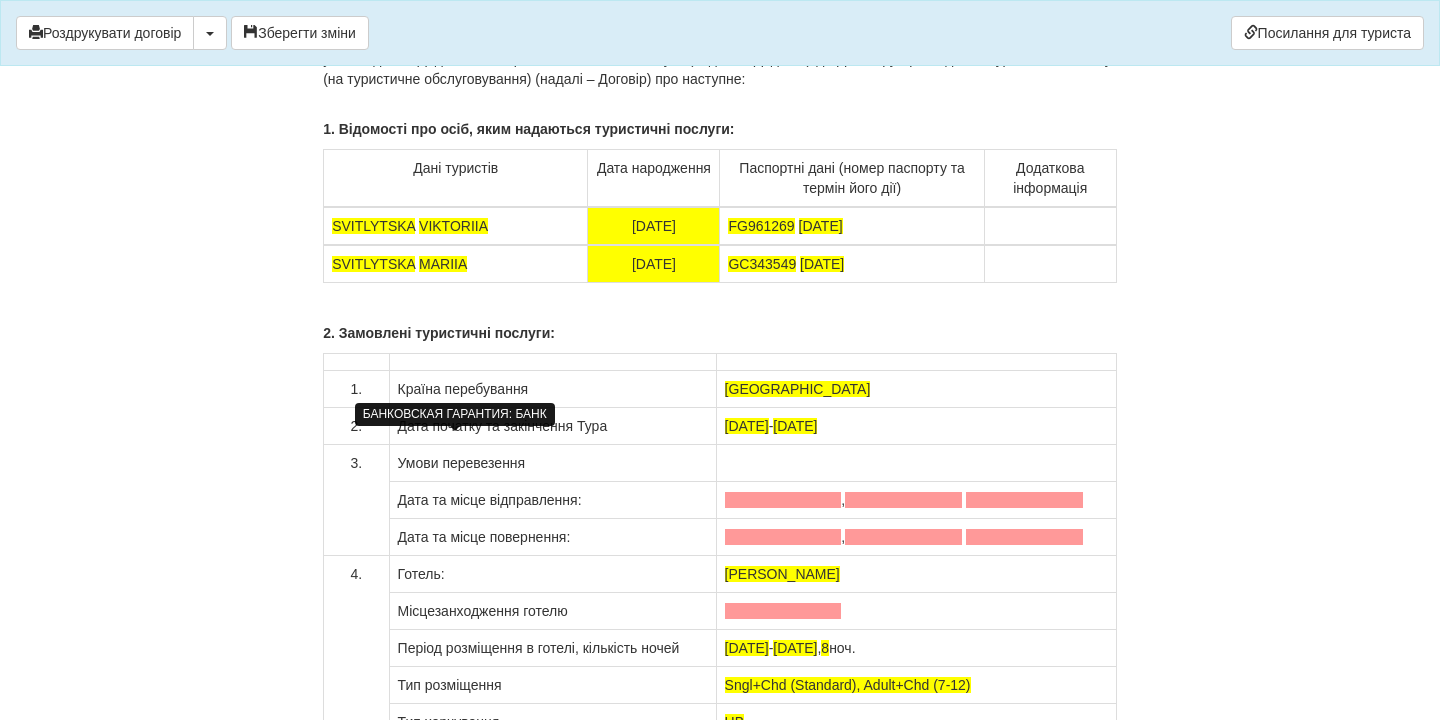 click at bounding box center [565, -61] 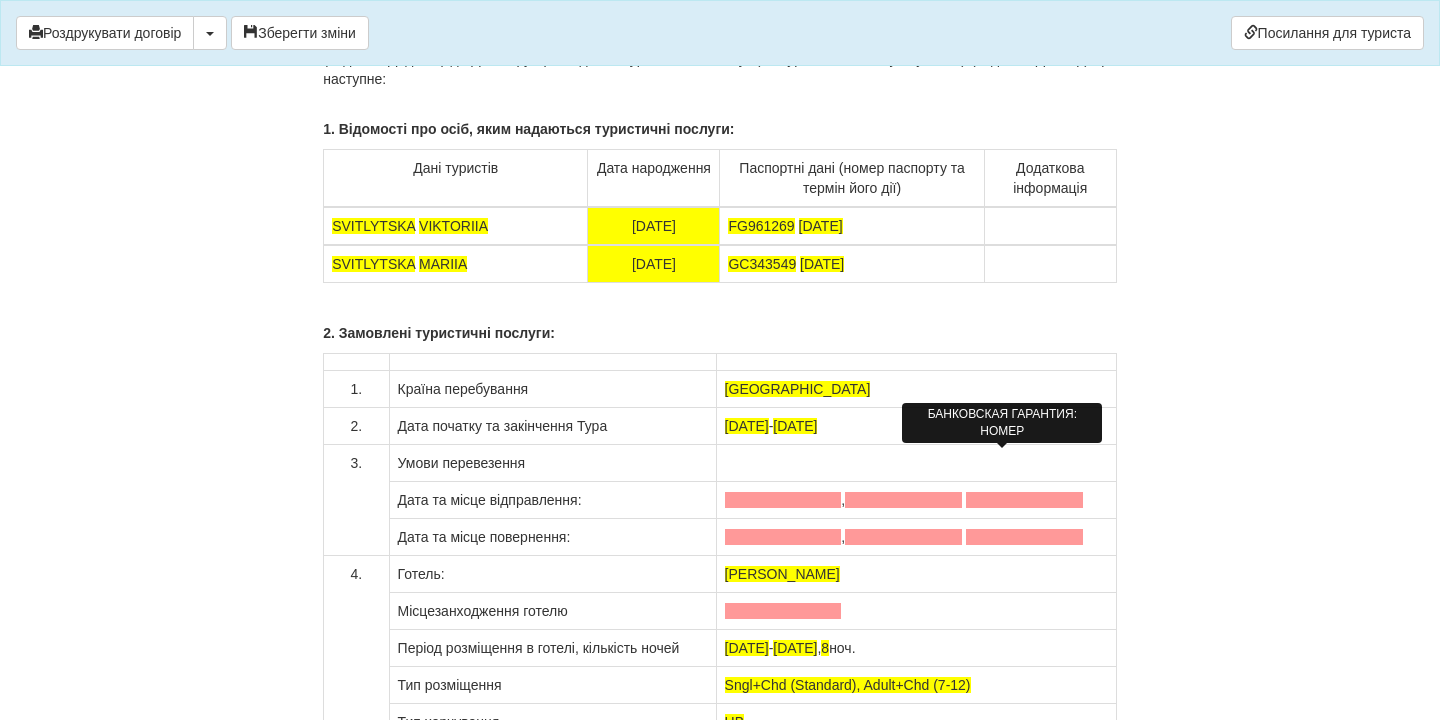 click at bounding box center (829, -61) 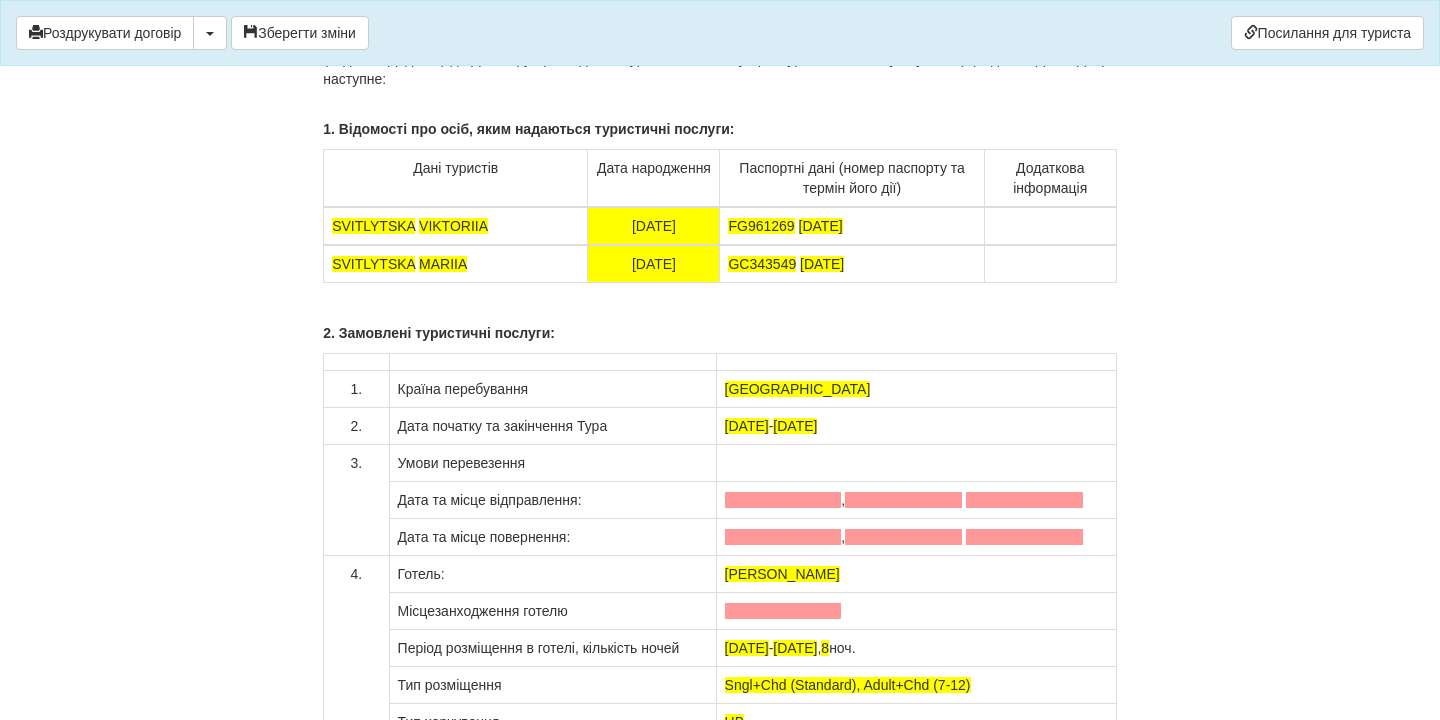 drag, startPoint x: 968, startPoint y: 462, endPoint x: 914, endPoint y: 482, distance: 57.58472 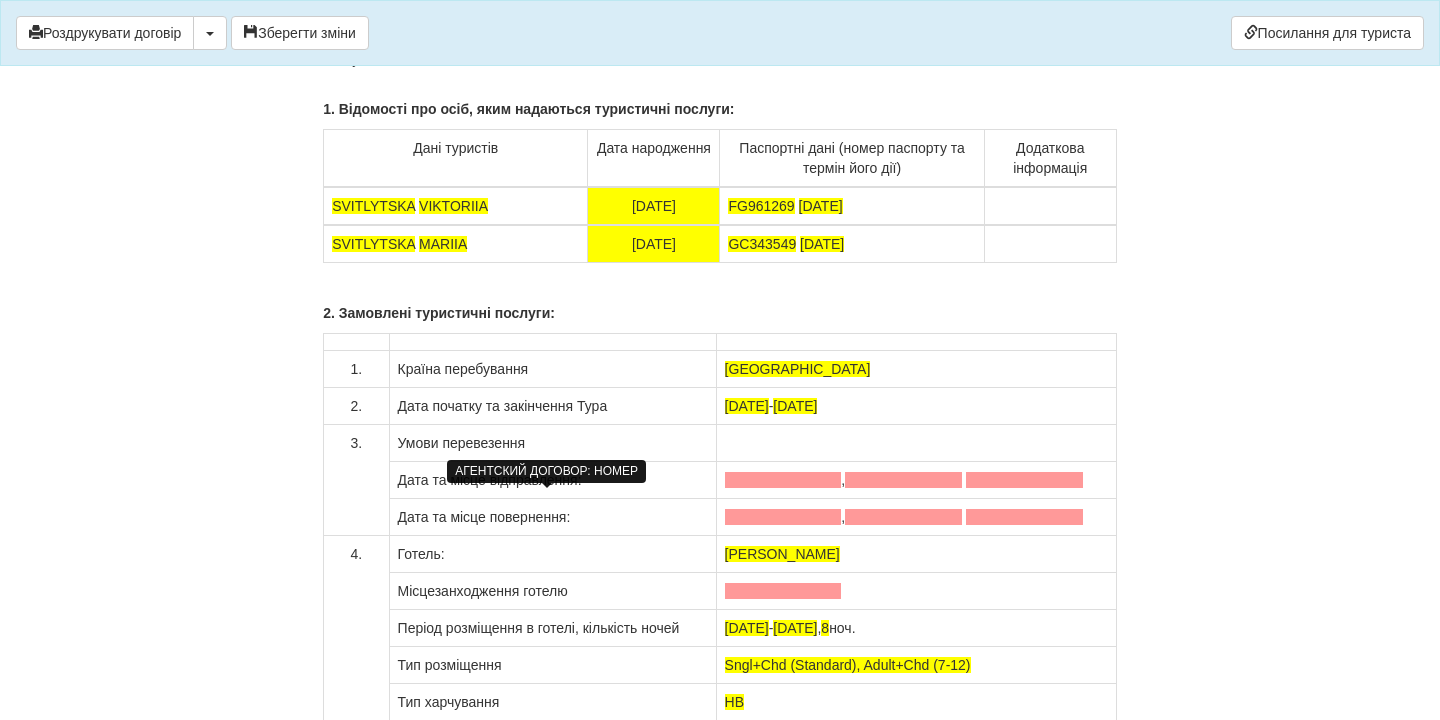 click at bounding box center (457, -21) 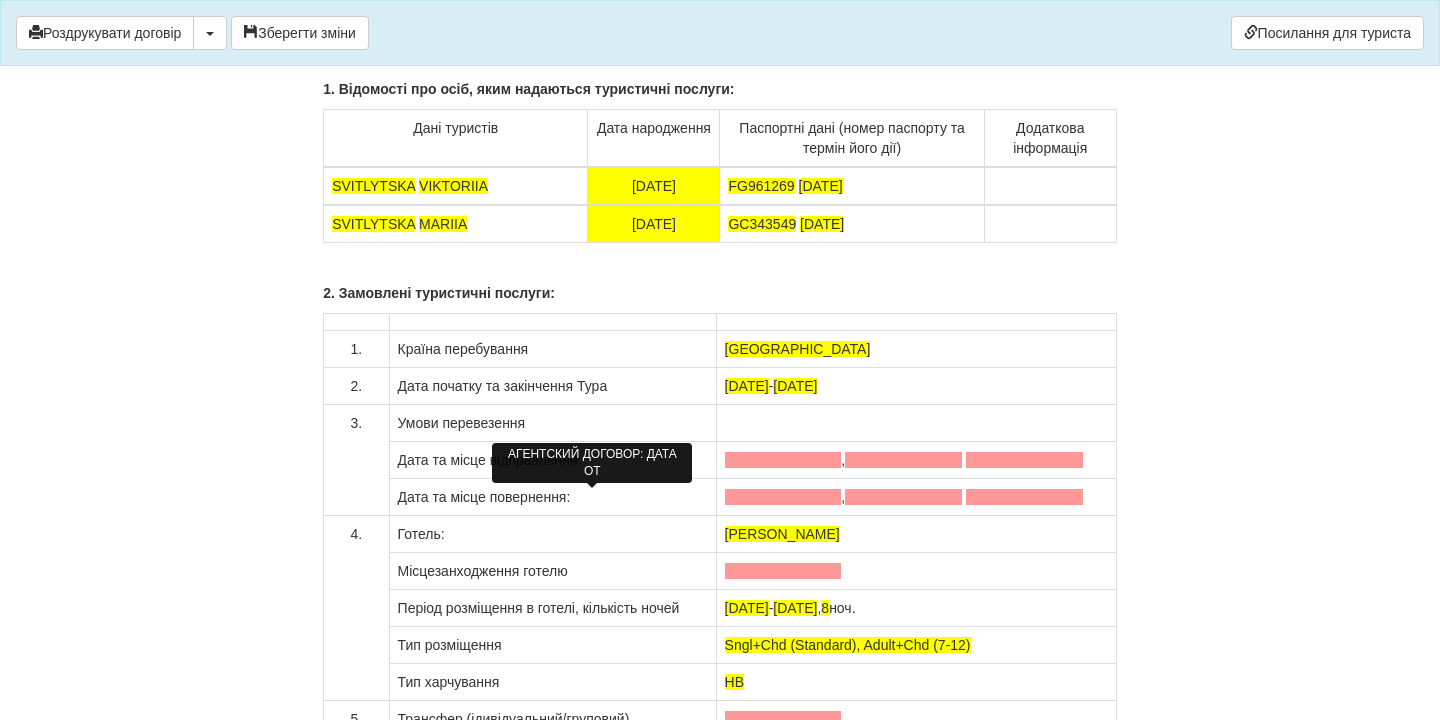 click at bounding box center [514, -21] 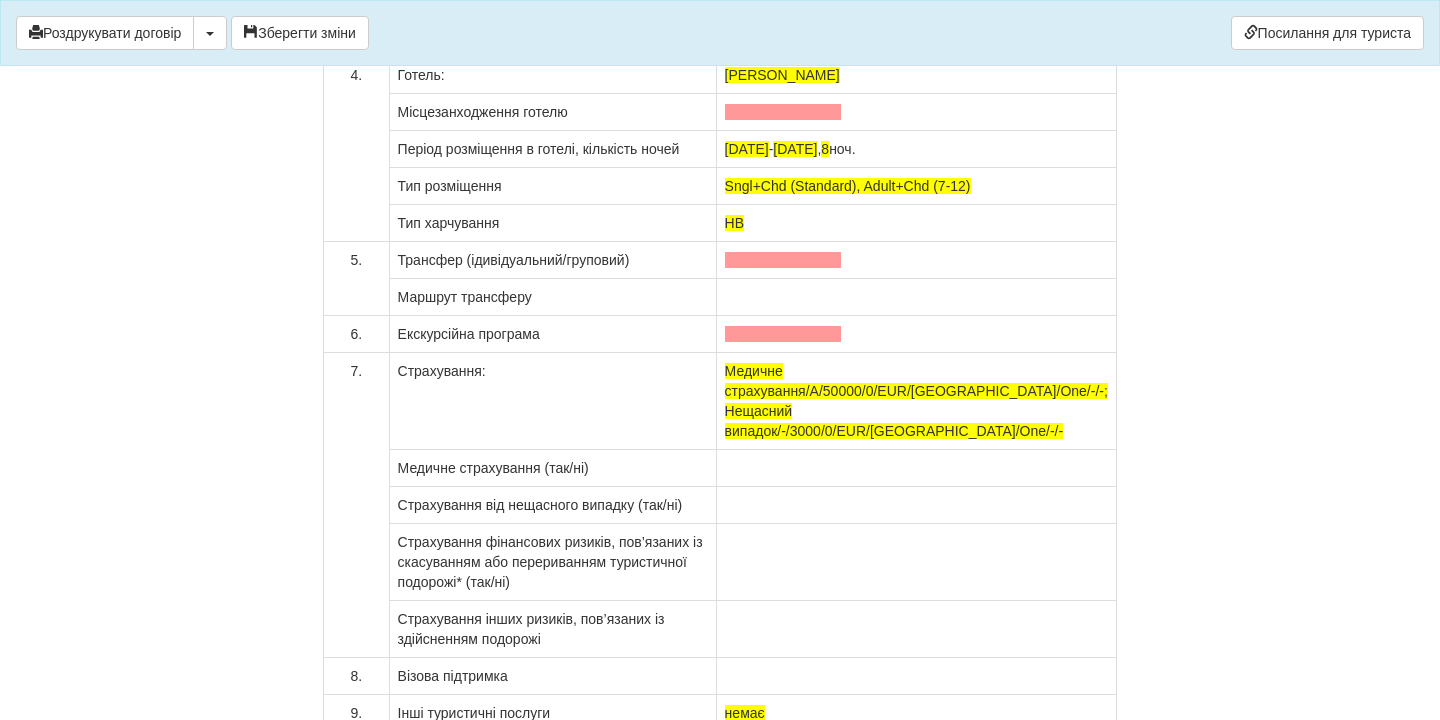 scroll, scrollTop: 15784, scrollLeft: 0, axis: vertical 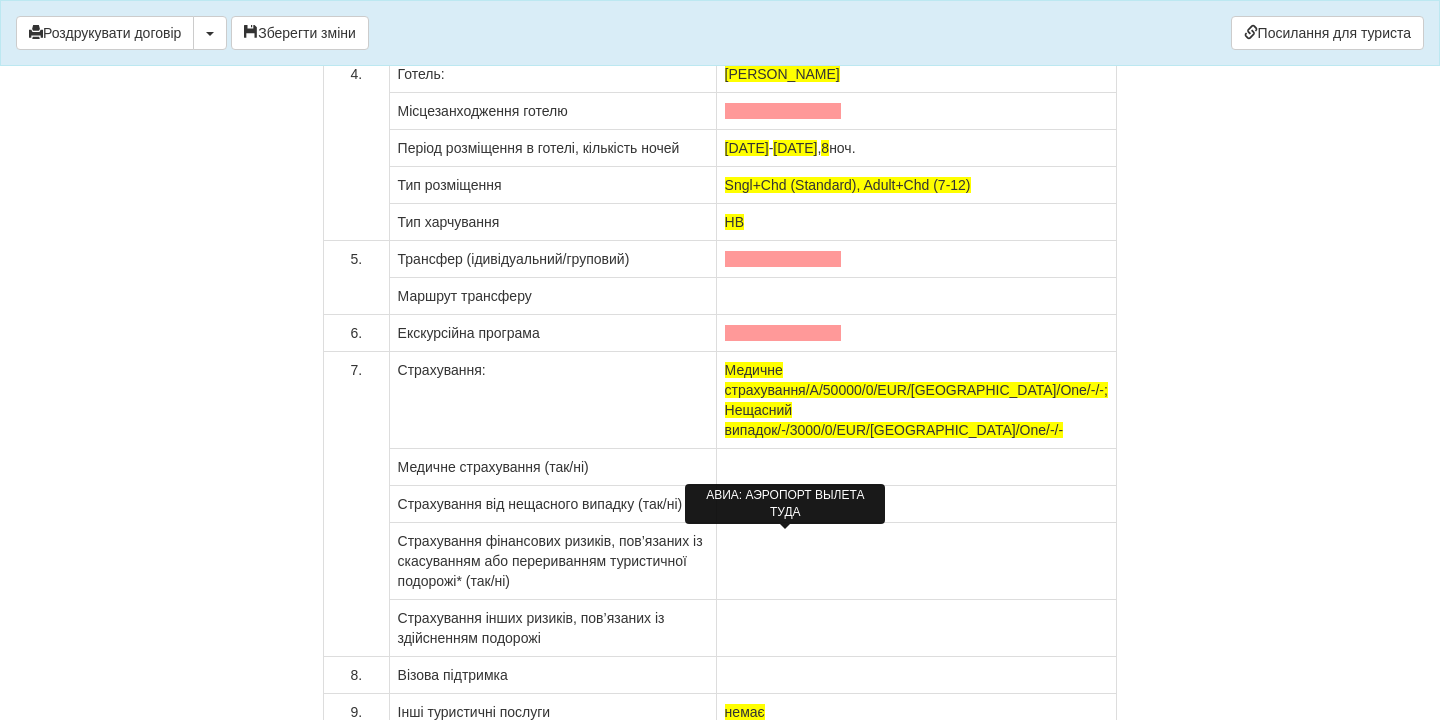 click at bounding box center [783, 0] 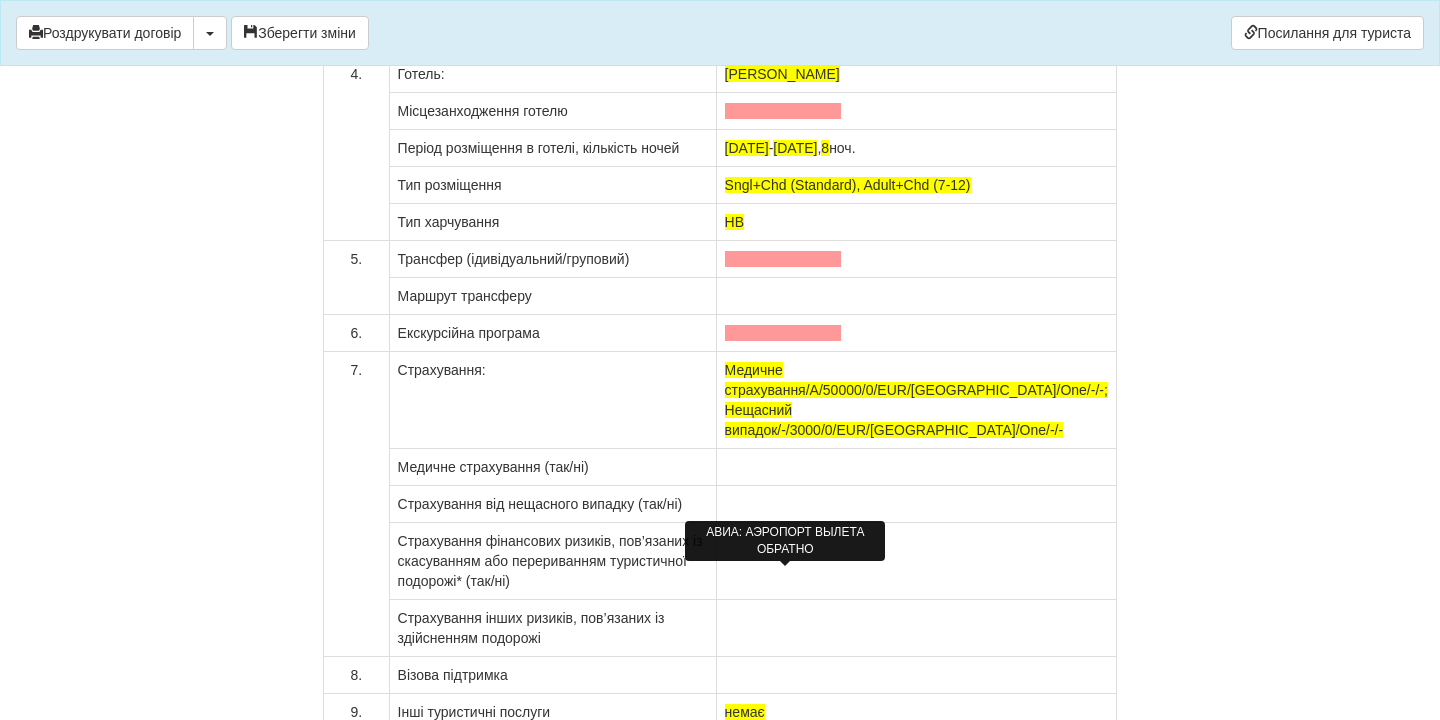 click at bounding box center (783, 37) 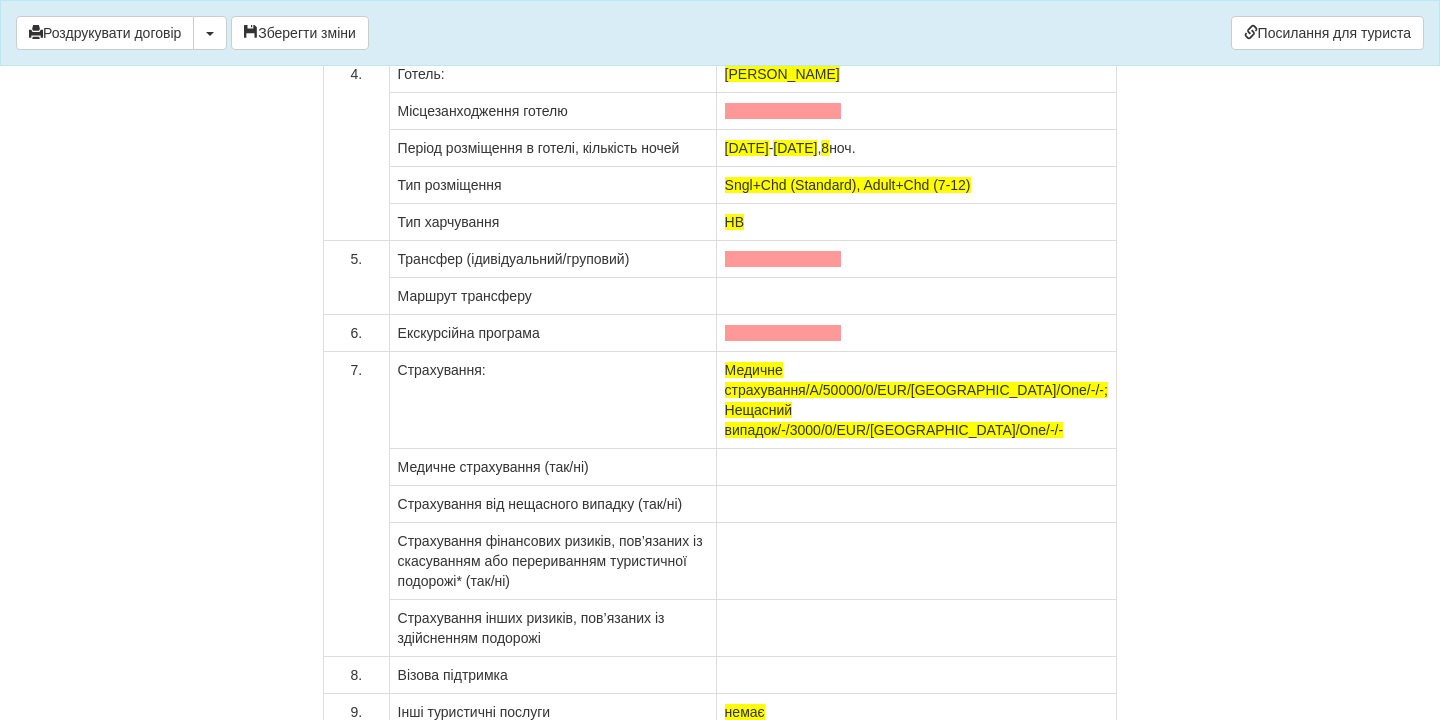 drag, startPoint x: 981, startPoint y: 579, endPoint x: 729, endPoint y: 575, distance: 252.03174 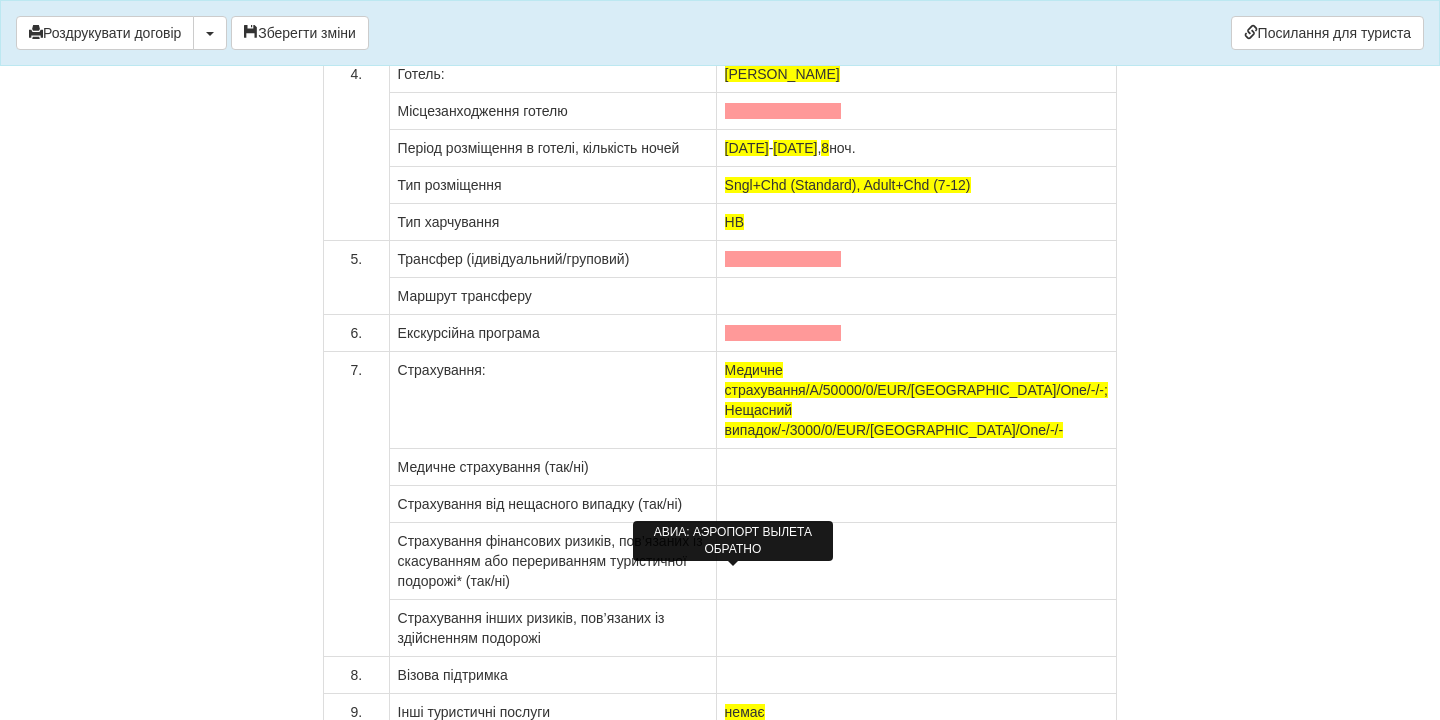 drag, startPoint x: 983, startPoint y: 534, endPoint x: 730, endPoint y: 544, distance: 253.19756 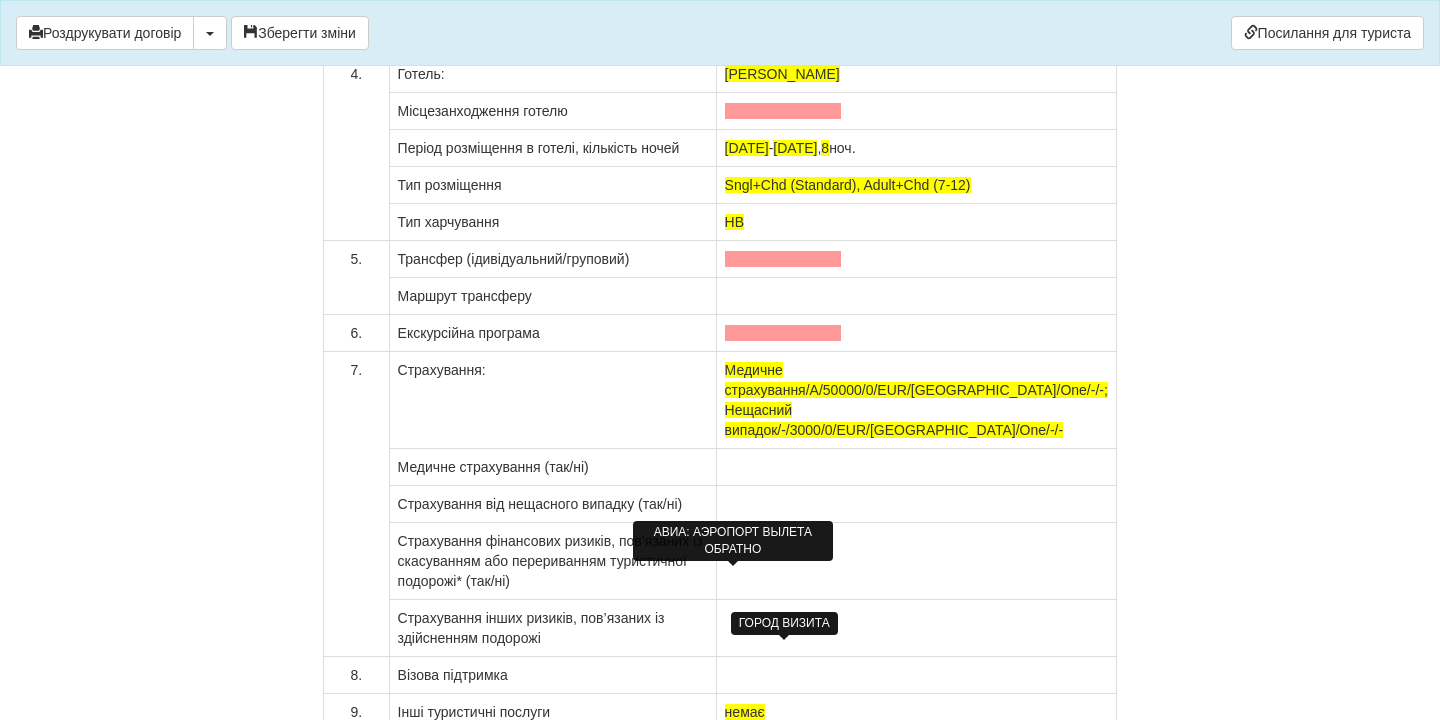 click at bounding box center [783, 111] 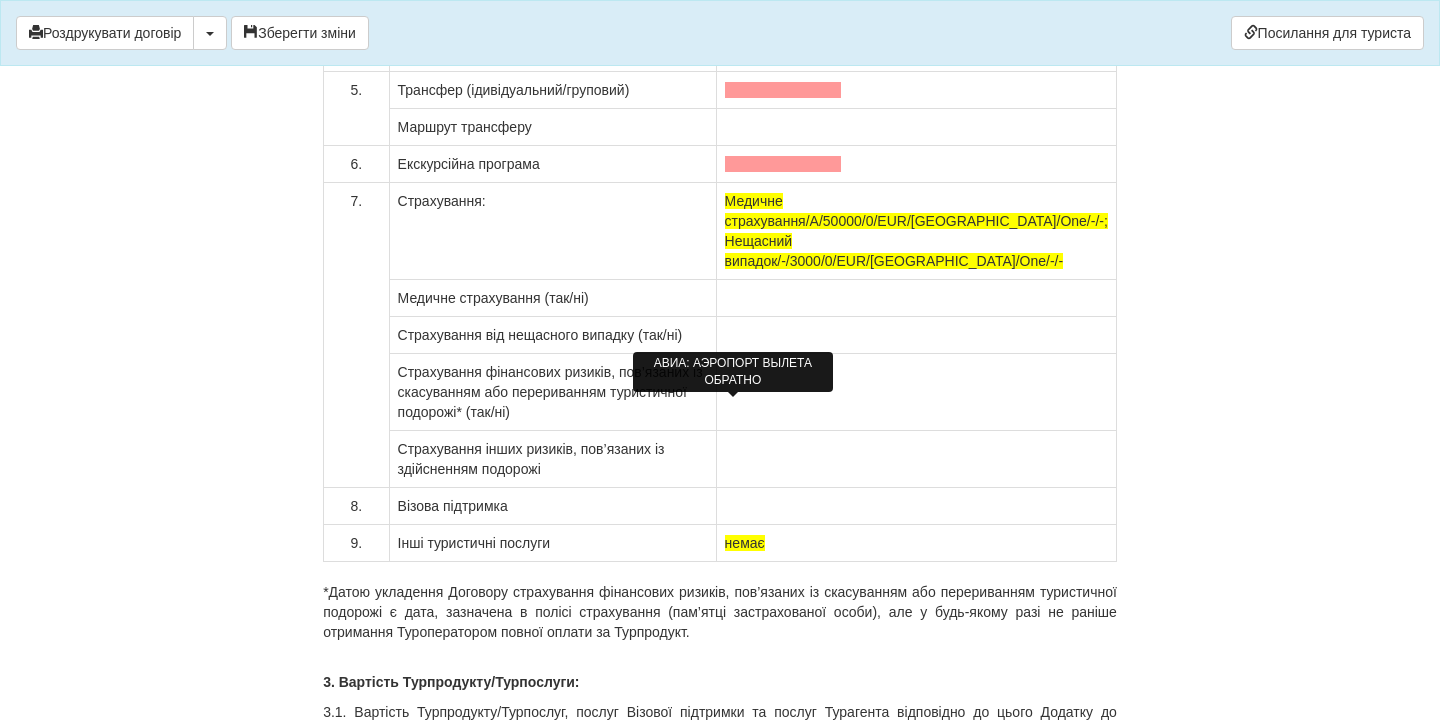 scroll, scrollTop: 16004, scrollLeft: 0, axis: vertical 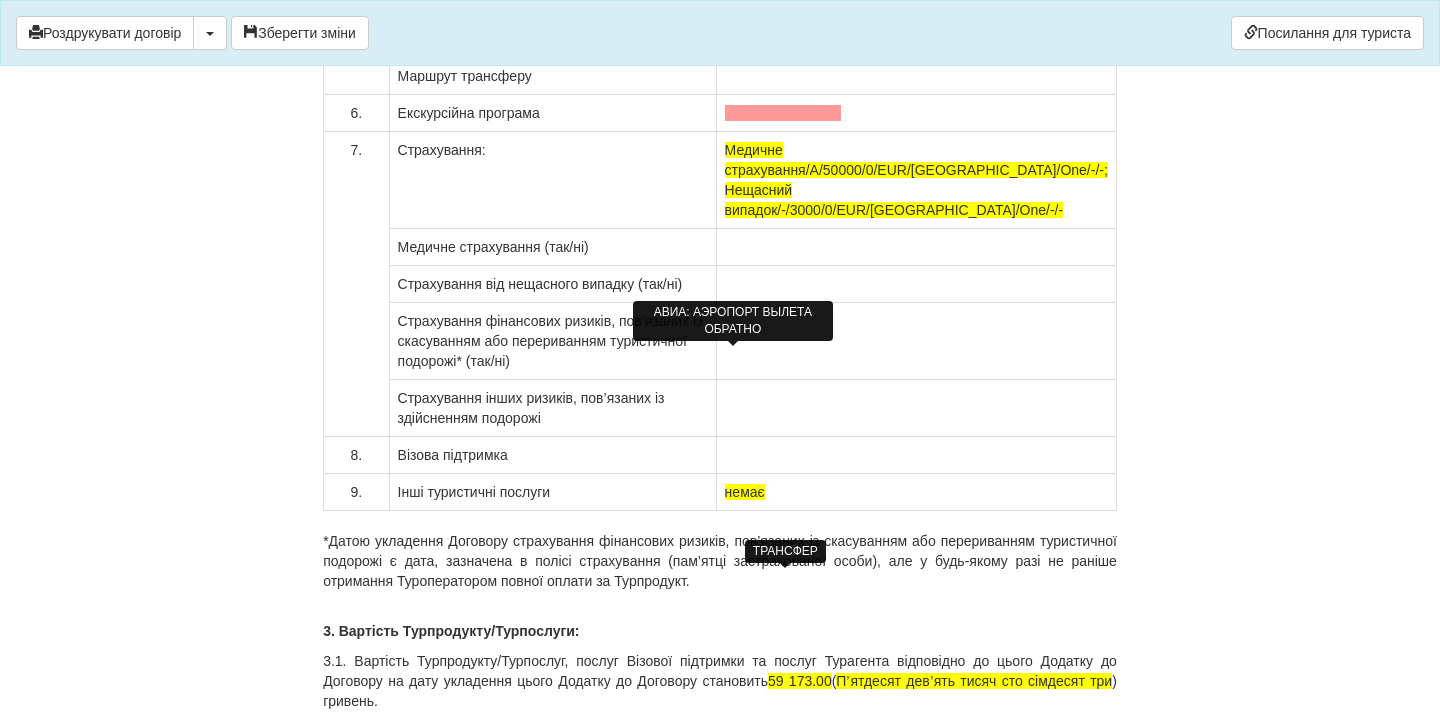 click at bounding box center (783, 39) 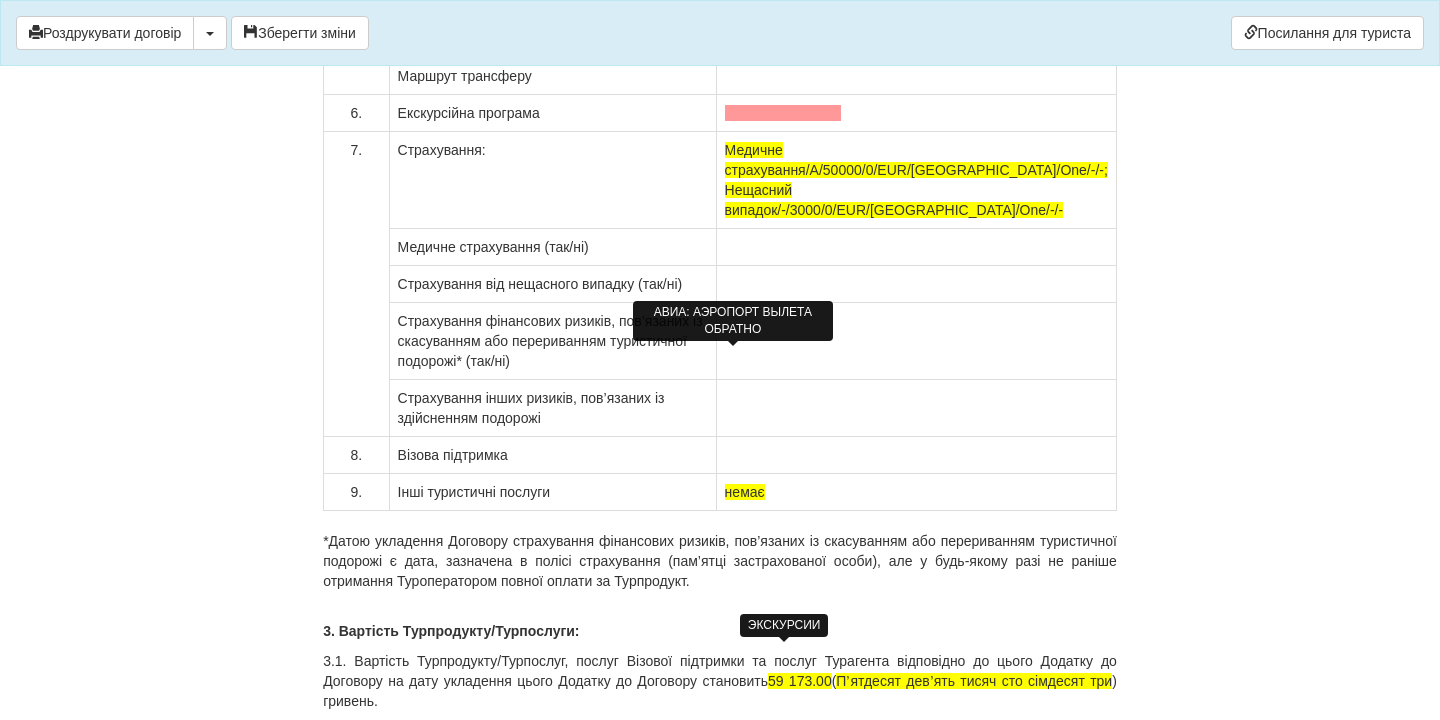 click at bounding box center (783, 113) 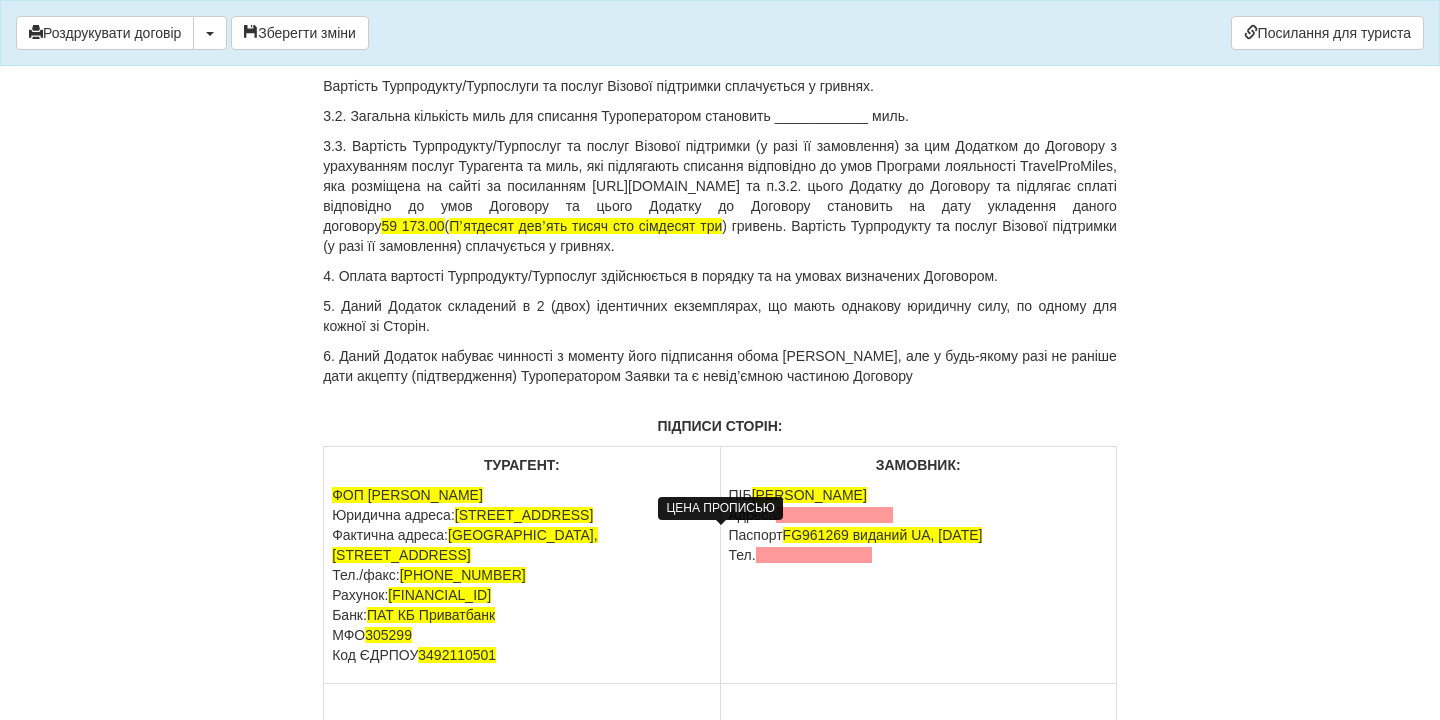 scroll, scrollTop: 16652, scrollLeft: 0, axis: vertical 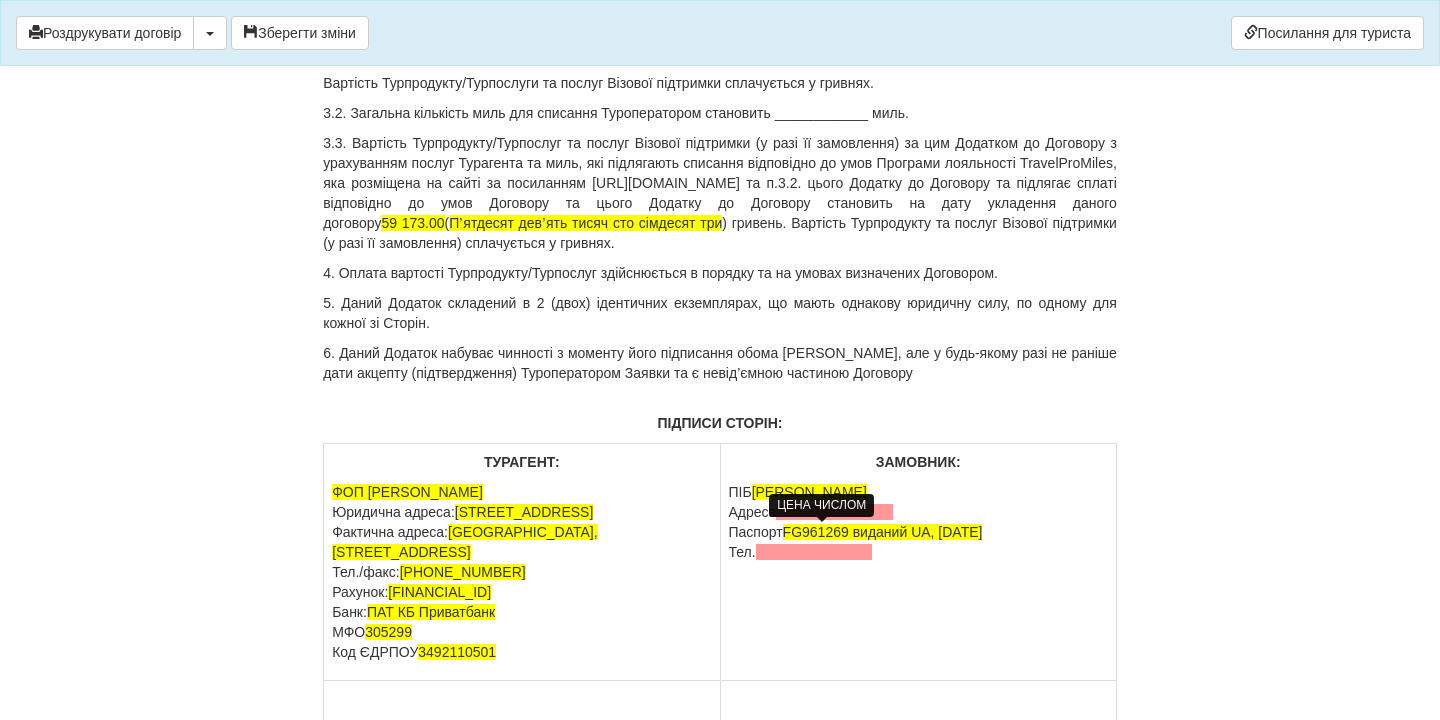 drag, startPoint x: 800, startPoint y: 529, endPoint x: 854, endPoint y: 534, distance: 54.230988 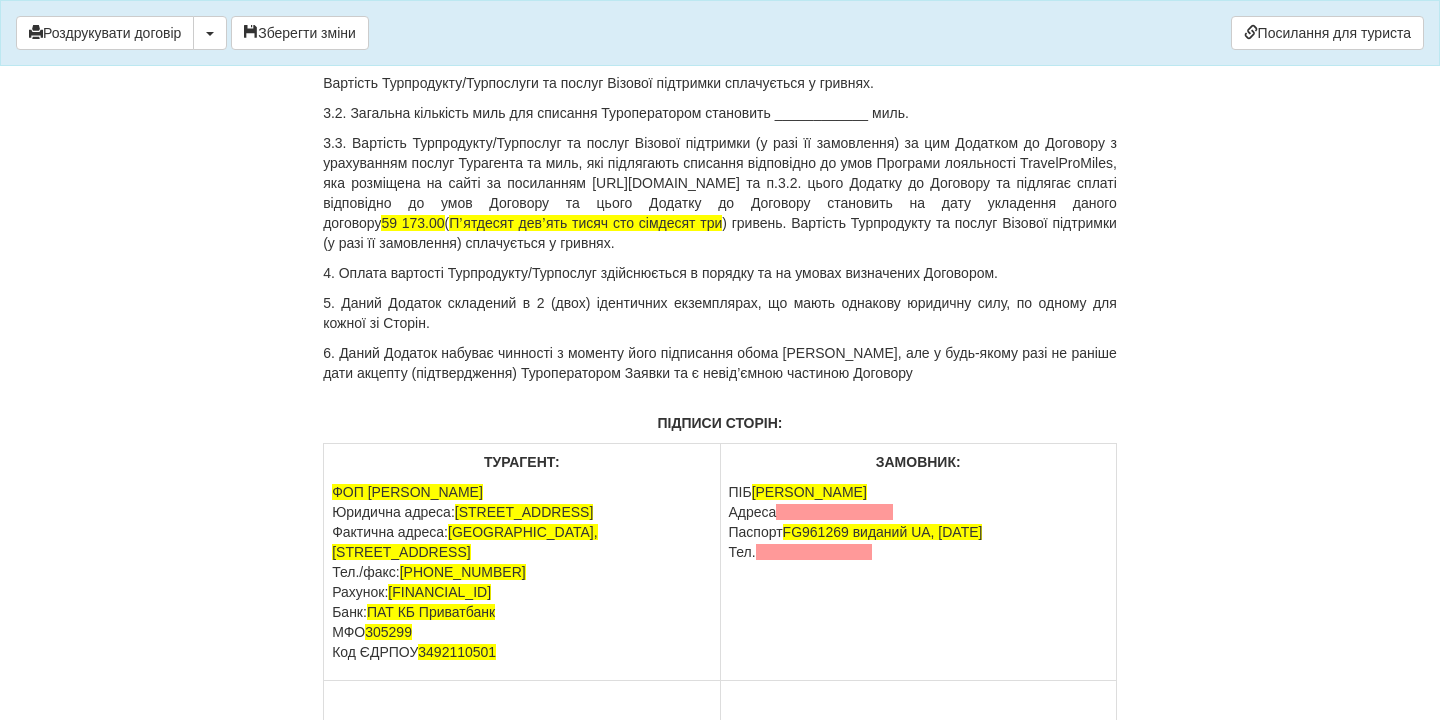 drag, startPoint x: 931, startPoint y: 536, endPoint x: 348, endPoint y: 554, distance: 583.27783 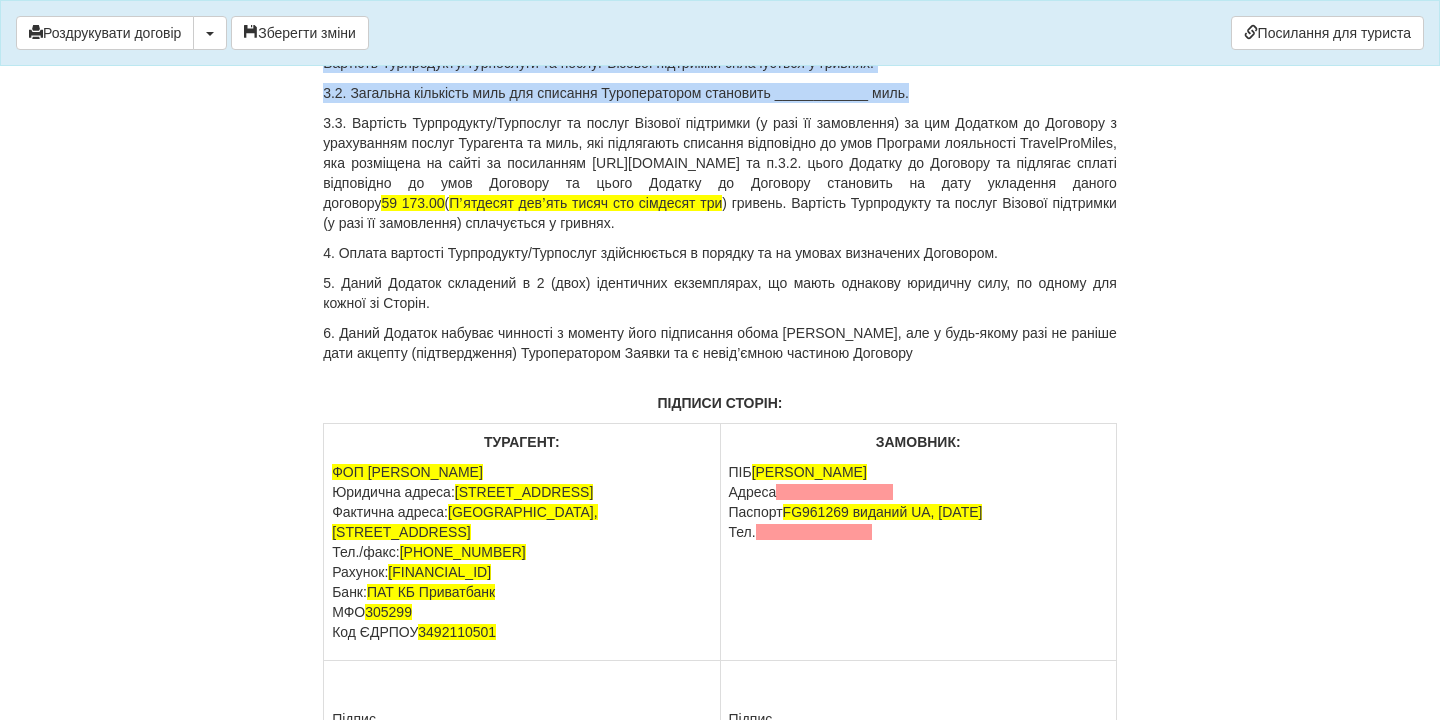 drag, startPoint x: 949, startPoint y: 614, endPoint x: 308, endPoint y: 576, distance: 642.12537 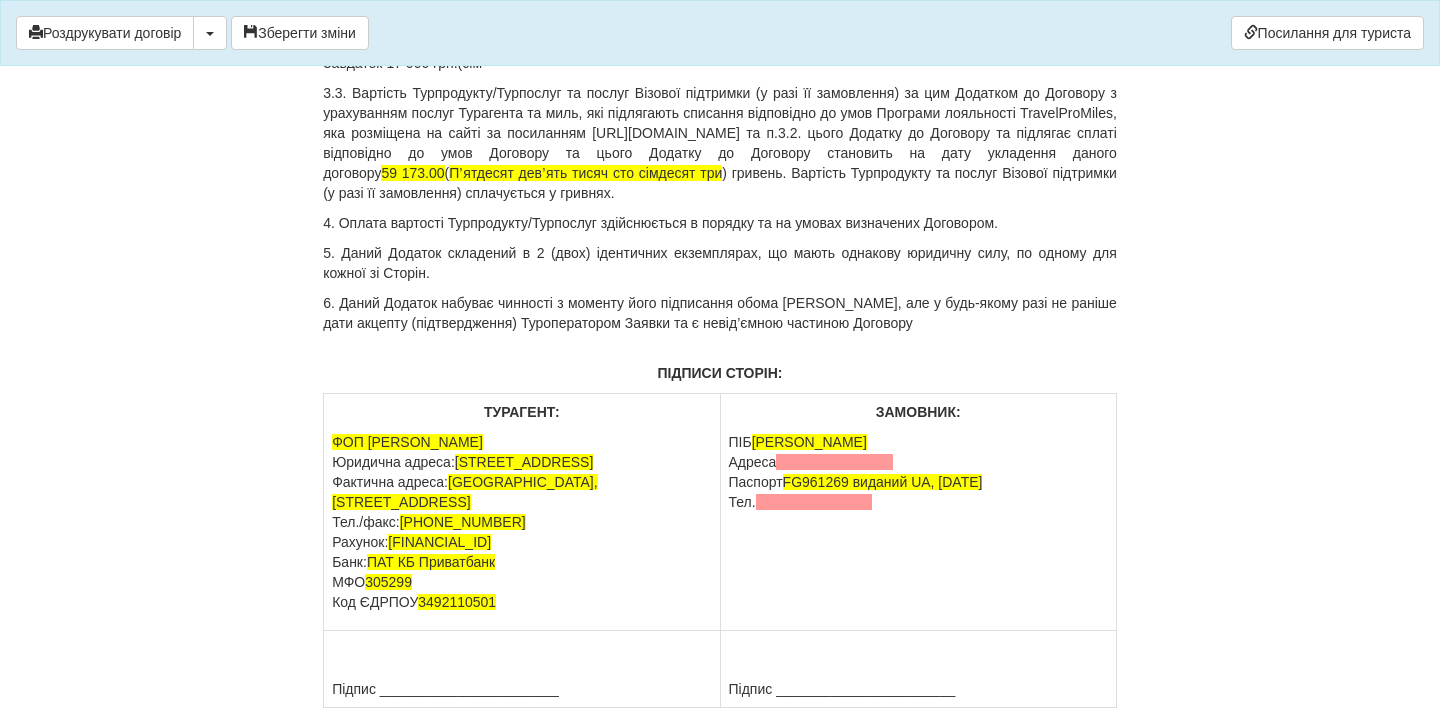 click on "Завдаток 17 000 грн.(сім" at bounding box center [720, 63] 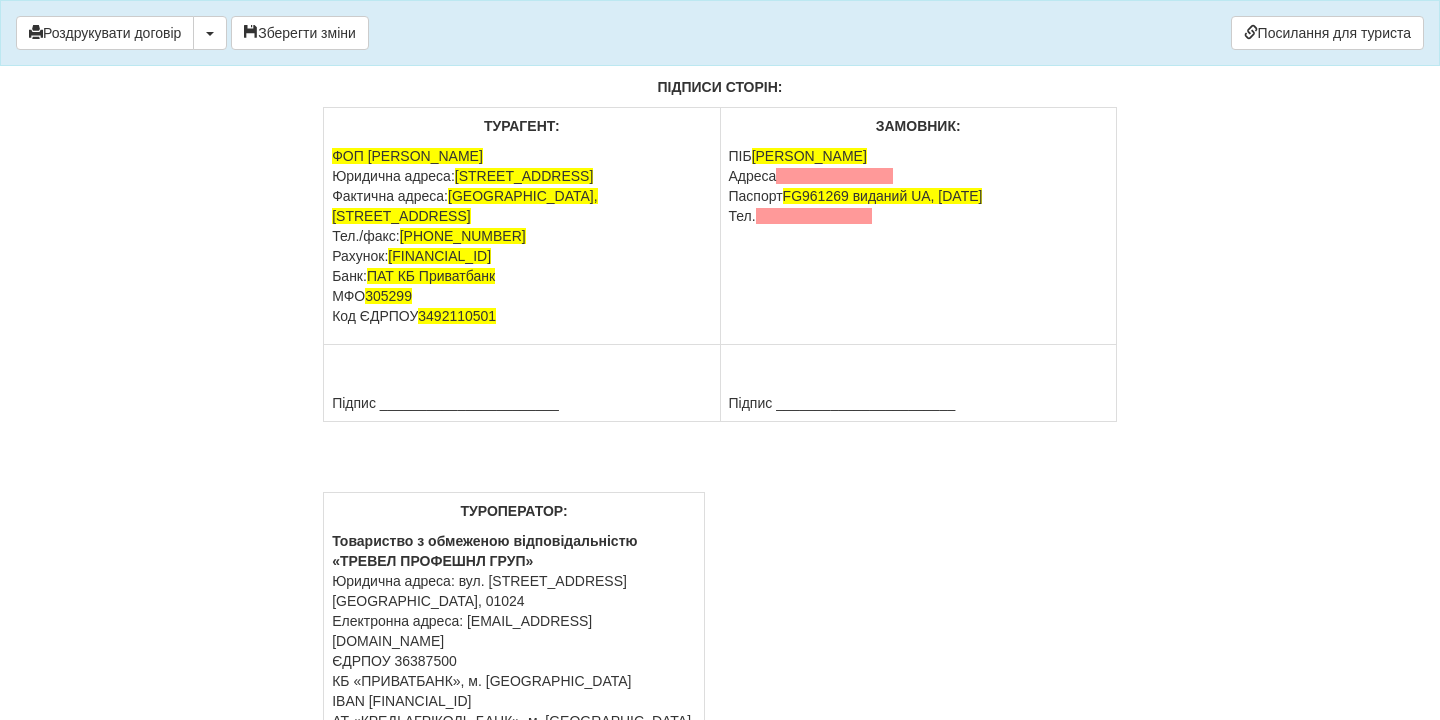 scroll, scrollTop: 16966, scrollLeft: 0, axis: vertical 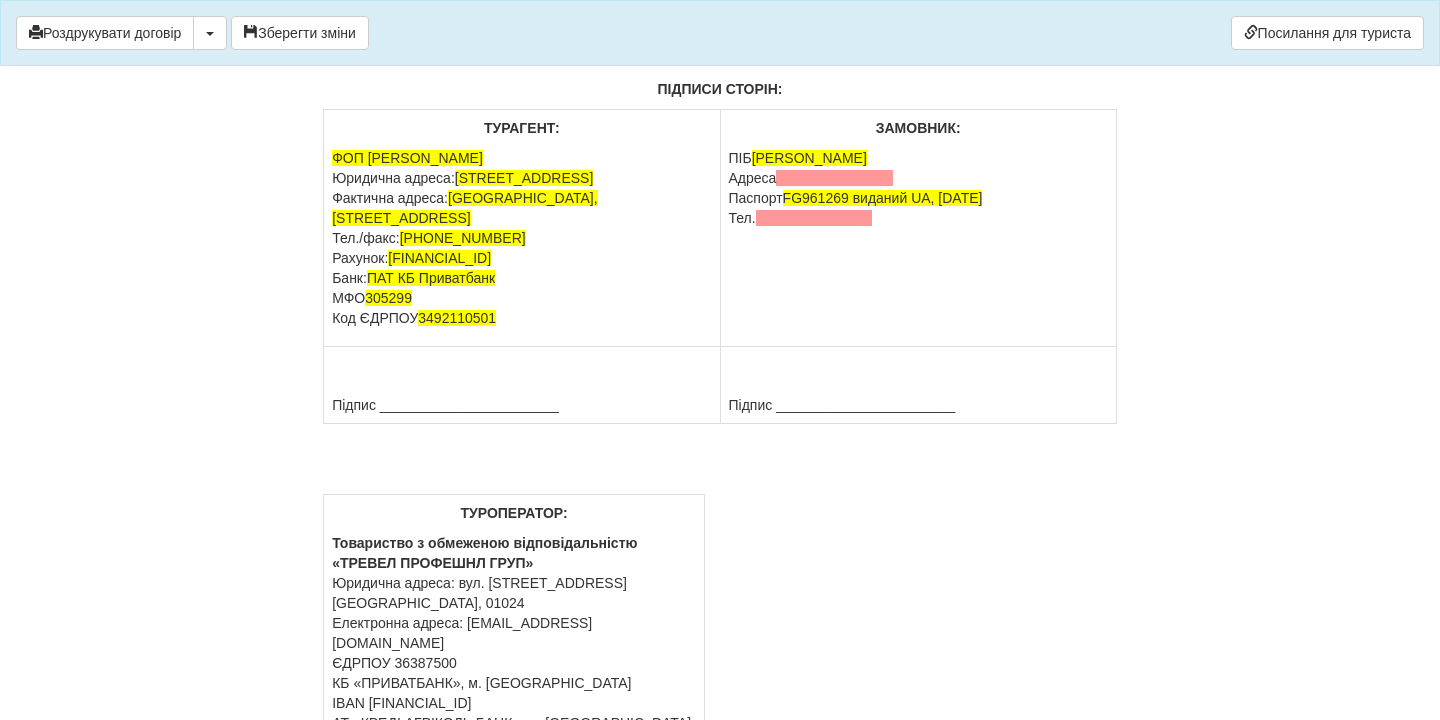 drag, startPoint x: 817, startPoint y: 220, endPoint x: 495, endPoint y: 238, distance: 322.50272 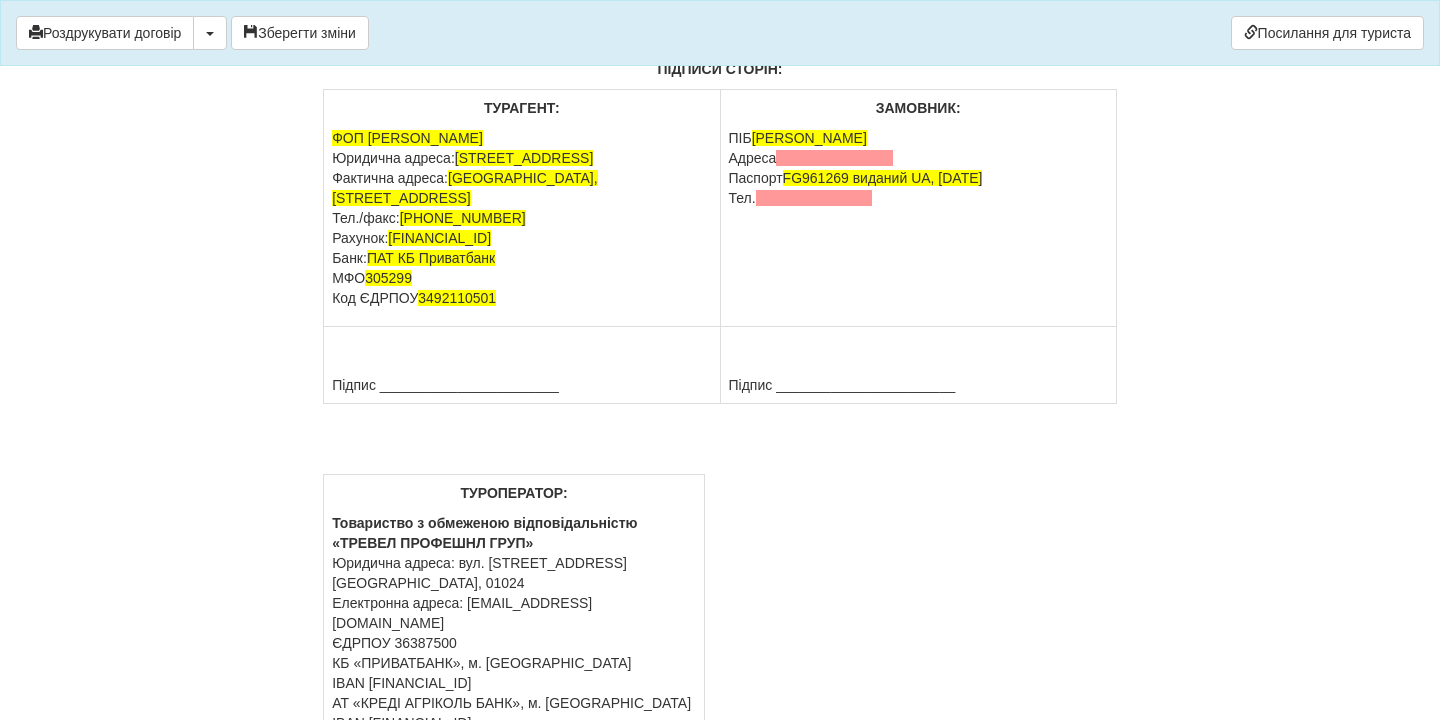 scroll, scrollTop: 17248, scrollLeft: 0, axis: vertical 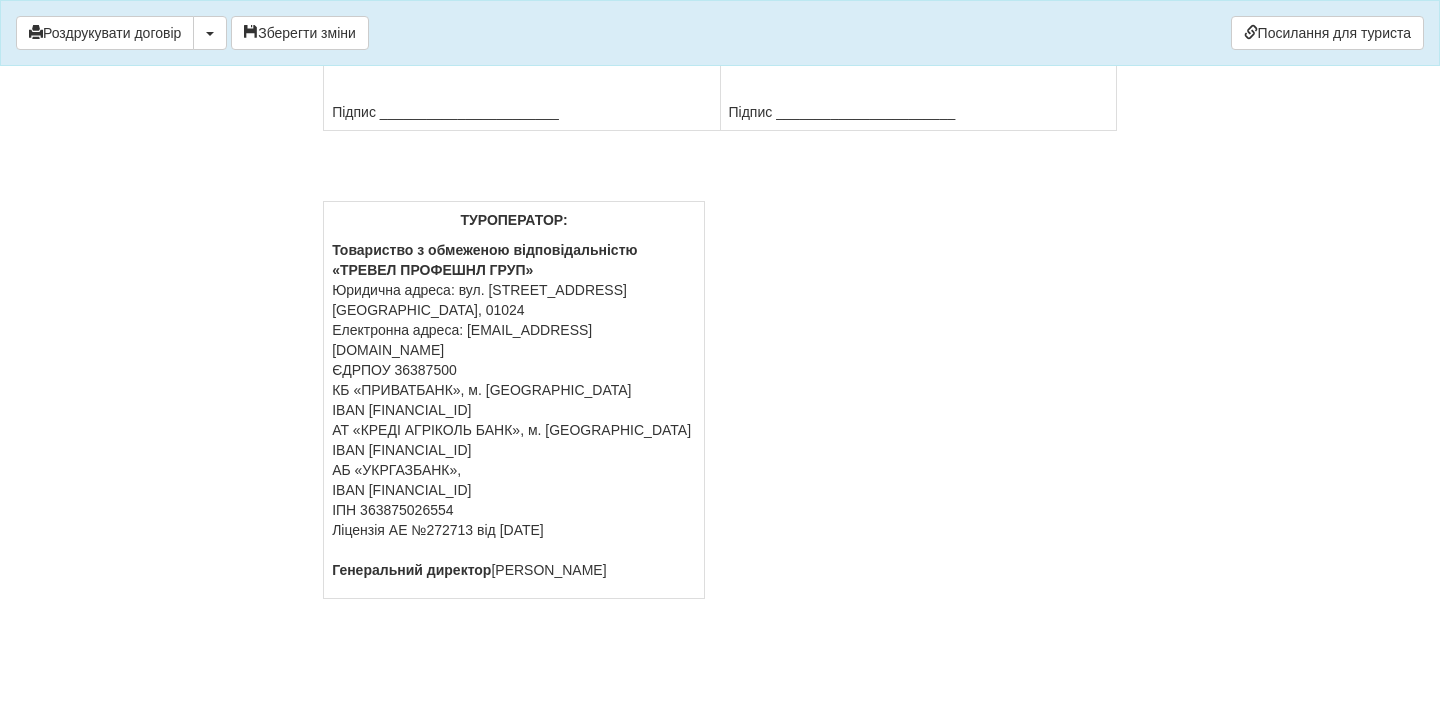 drag, startPoint x: 912, startPoint y: 396, endPoint x: 726, endPoint y: 398, distance: 186.01076 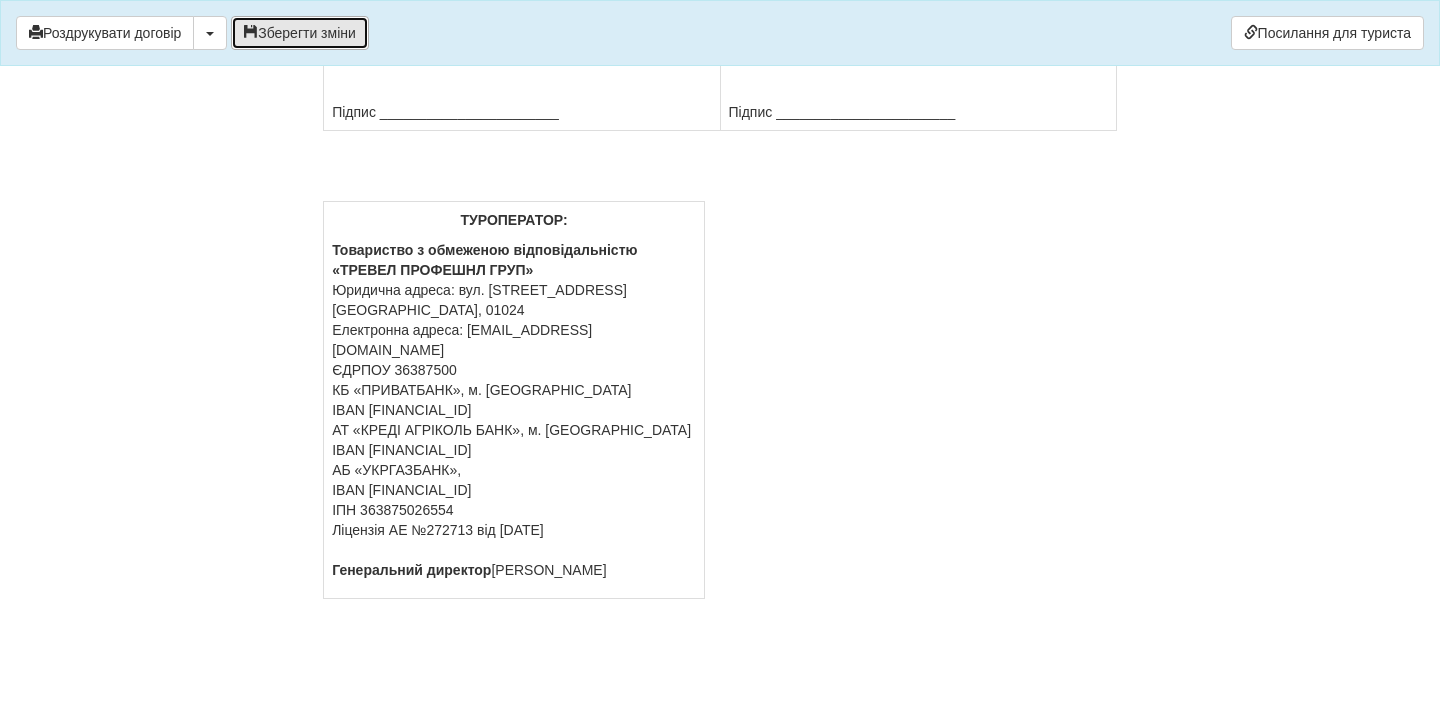 click on "Зберегти зміни" at bounding box center [300, 33] 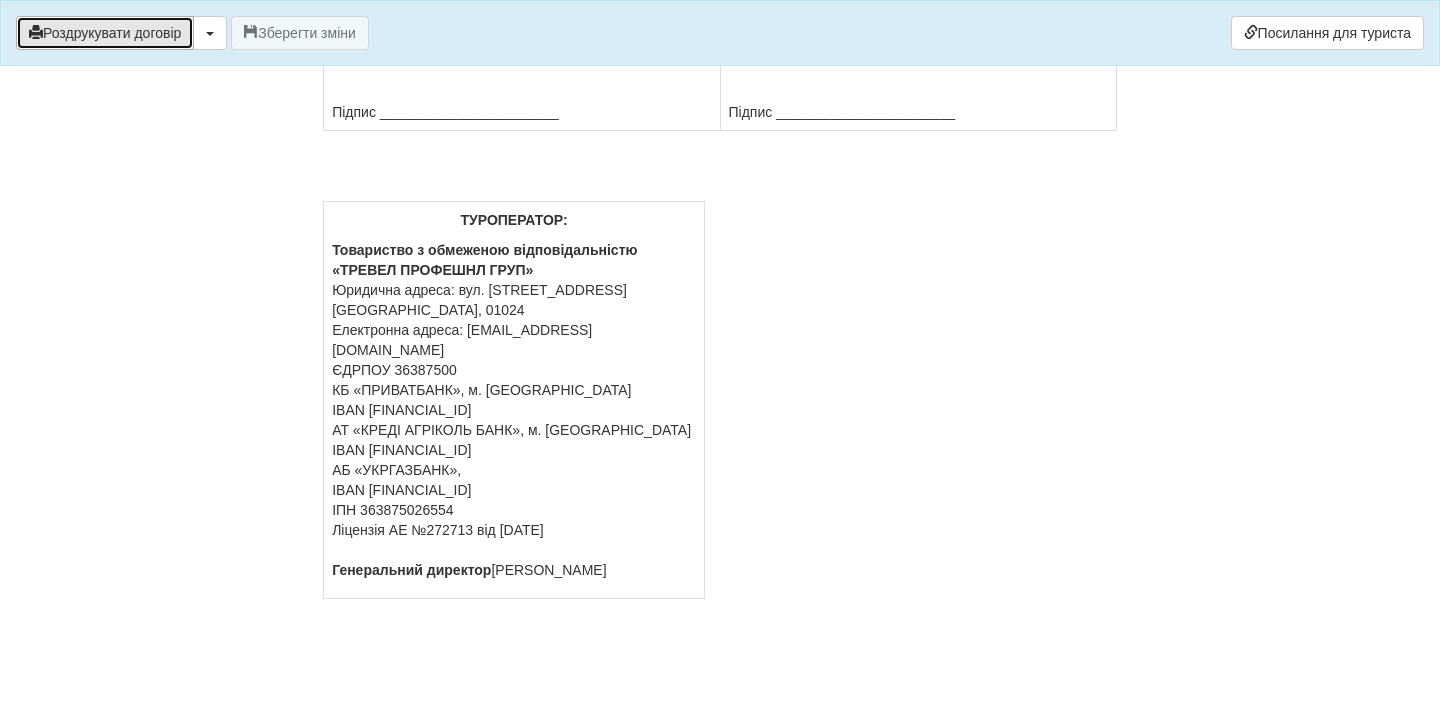 click on "Роздрукувати договір" at bounding box center (105, 33) 